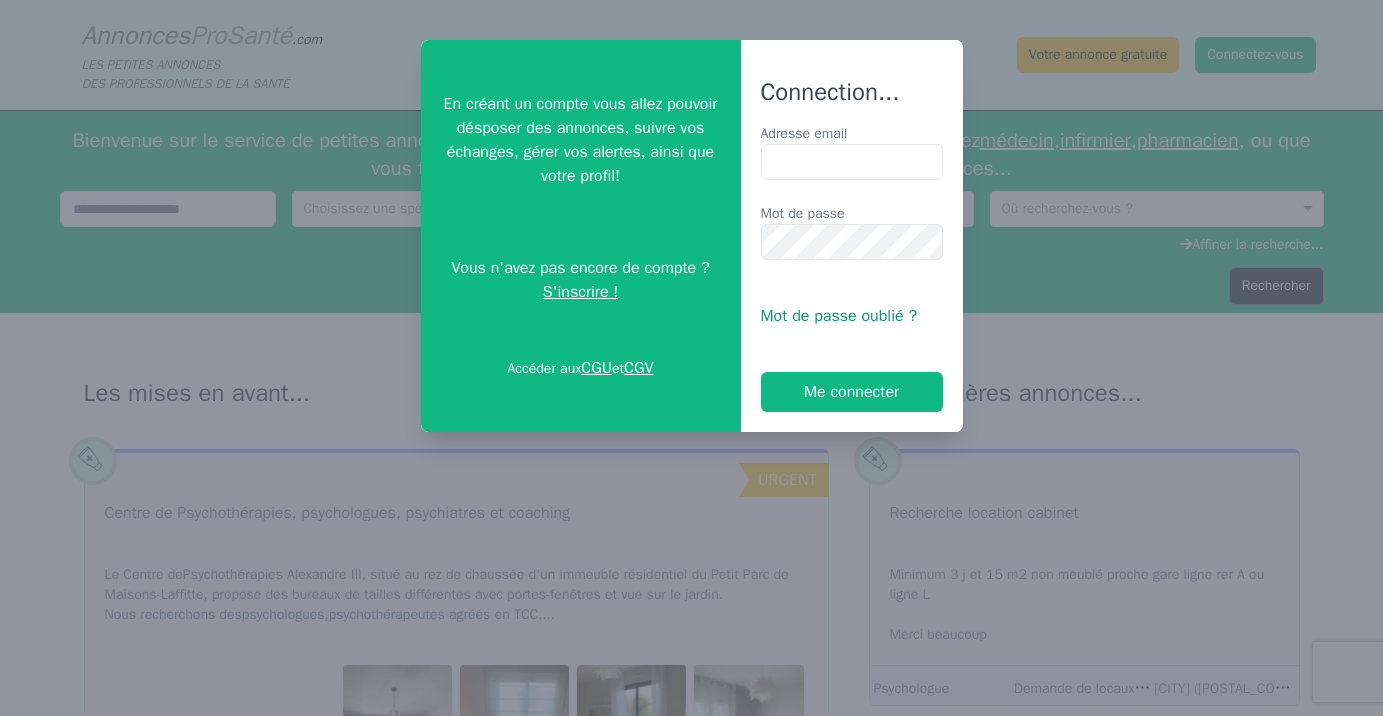 scroll, scrollTop: 0, scrollLeft: 0, axis: both 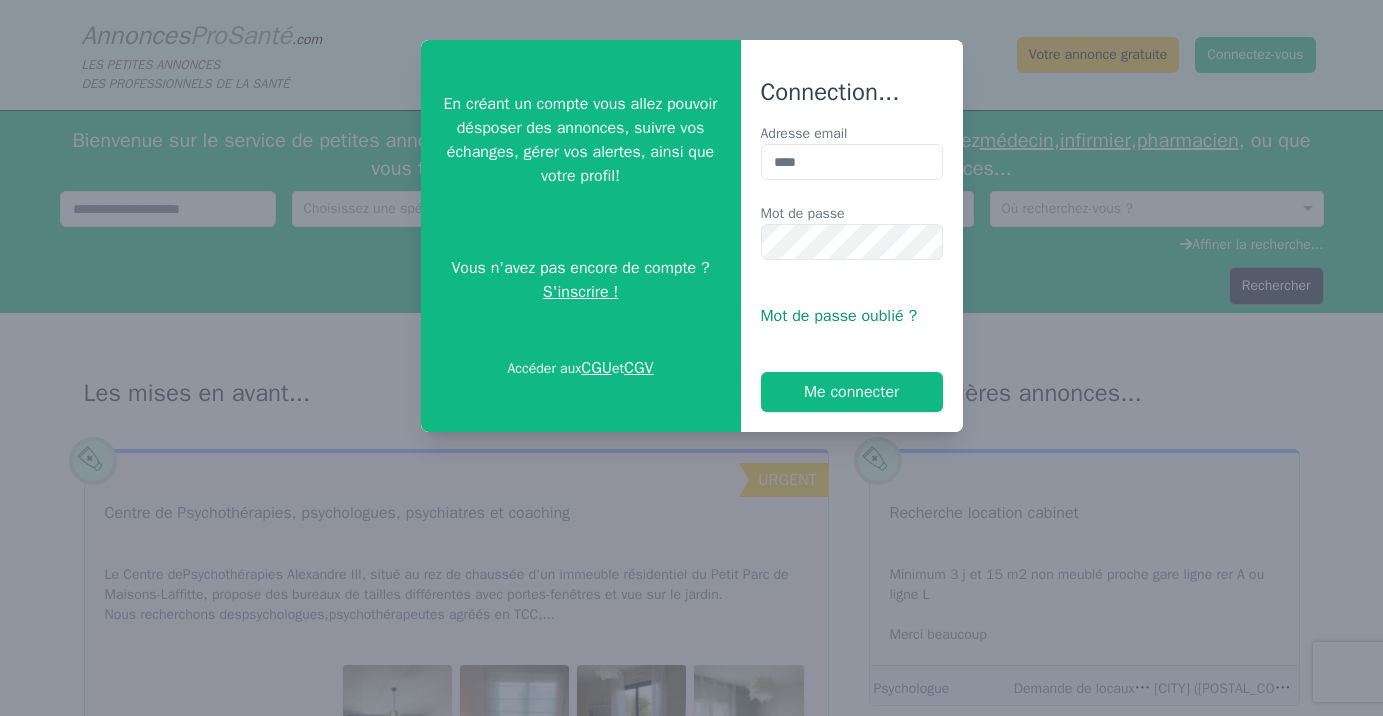 type on "**********" 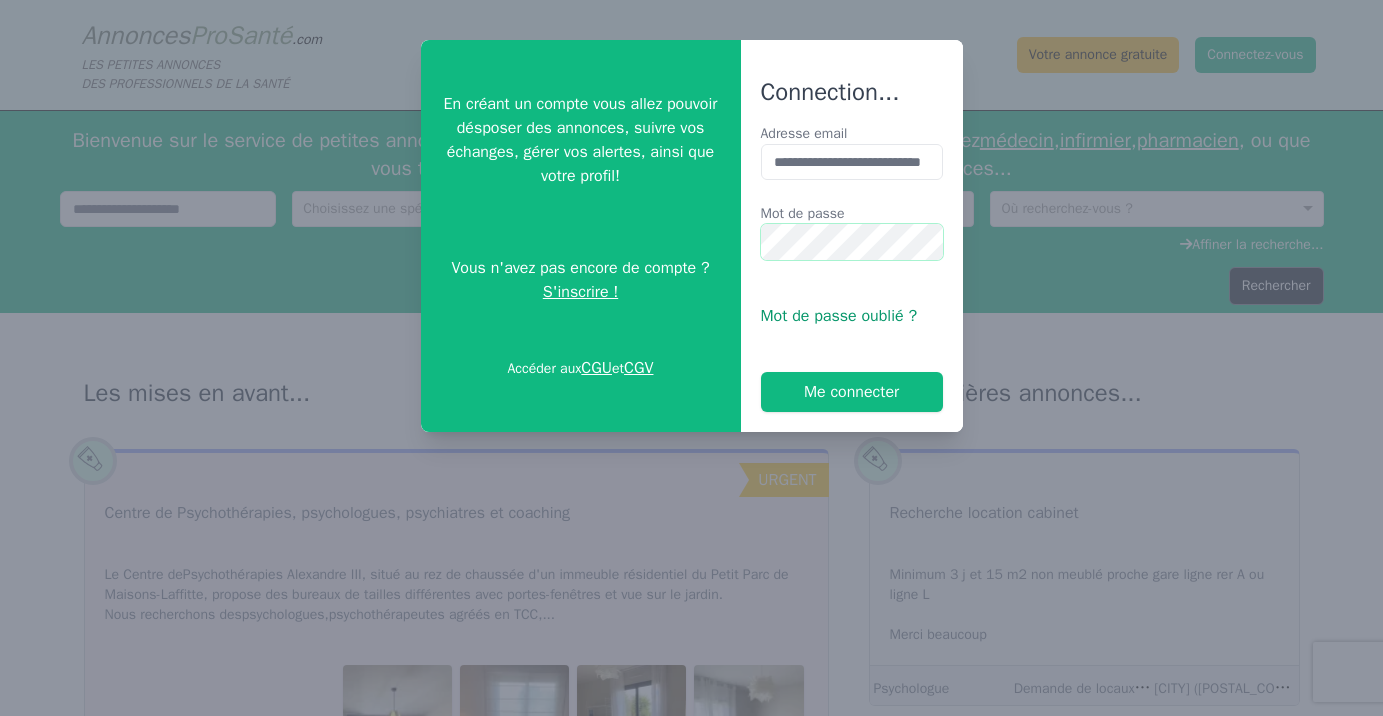 click on "Me connecter" at bounding box center (852, 392) 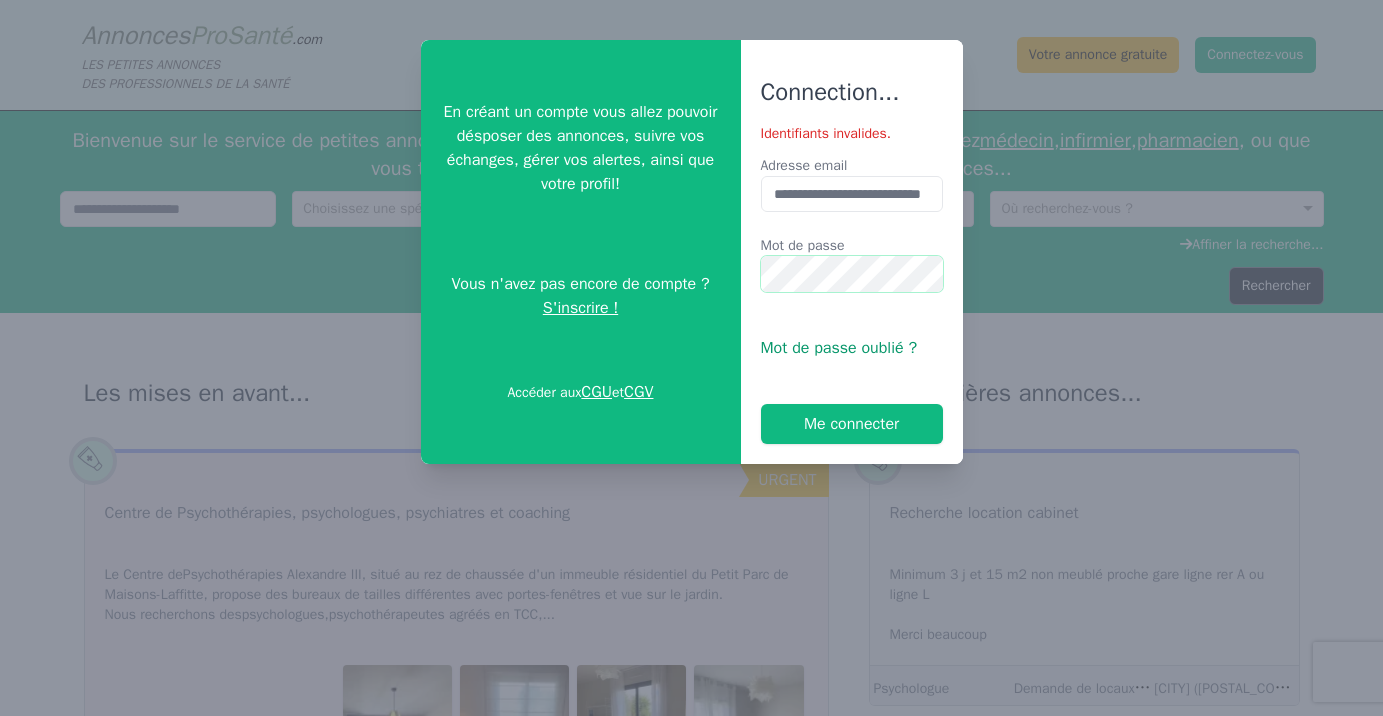 click on "Me connecter" at bounding box center (852, 424) 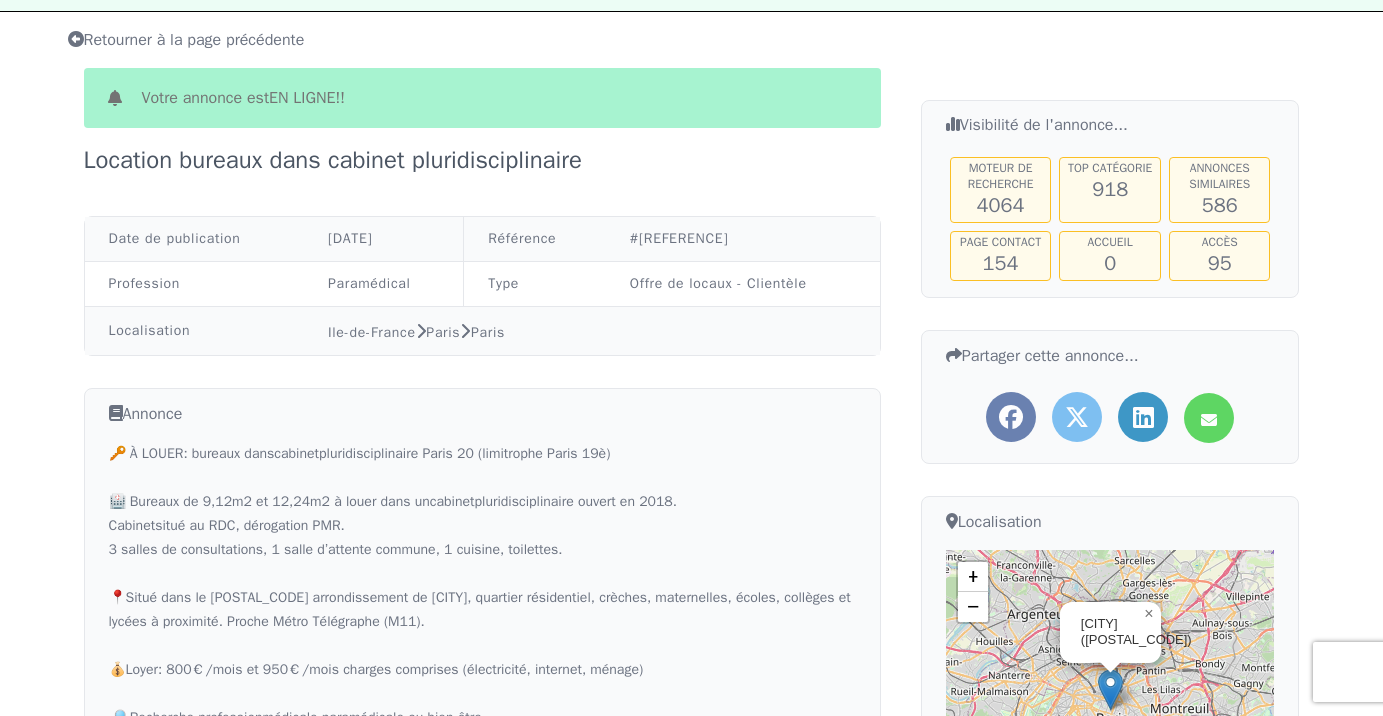 scroll, scrollTop: 0, scrollLeft: 0, axis: both 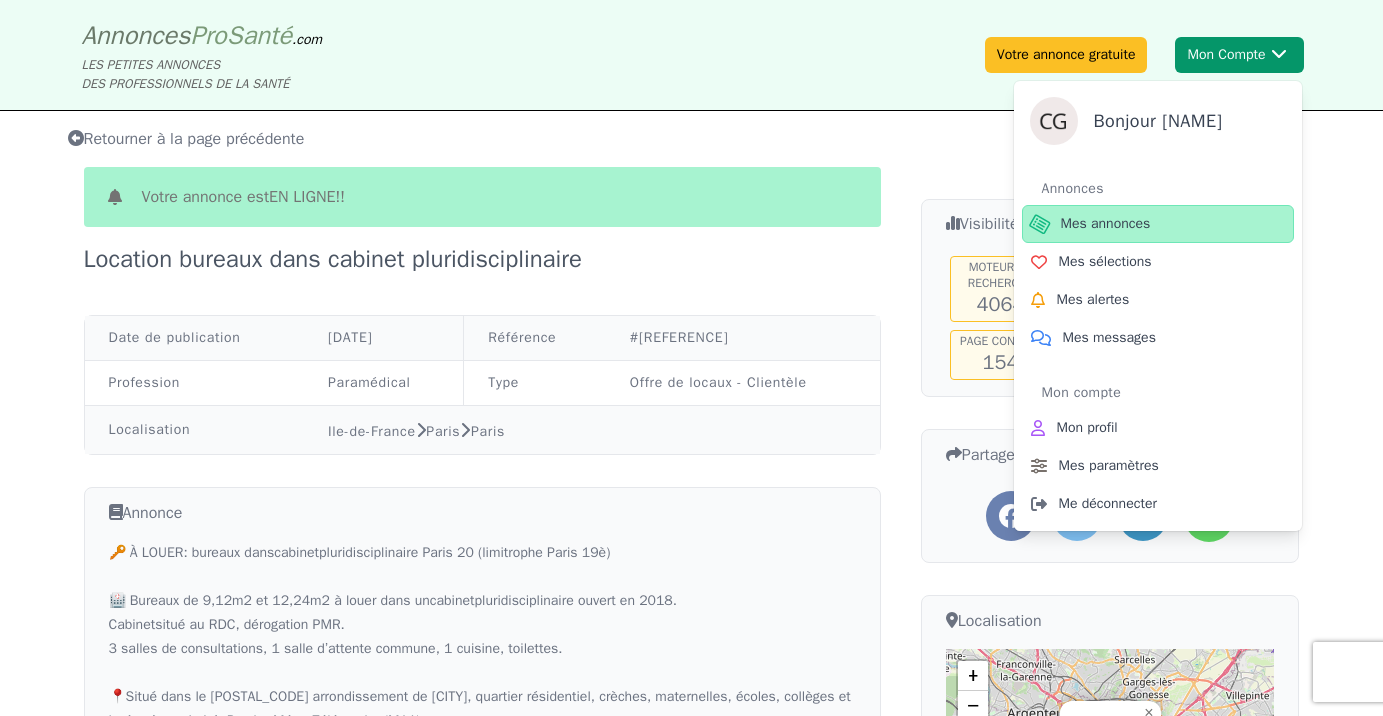 click on "Mes annonces" at bounding box center [1106, 224] 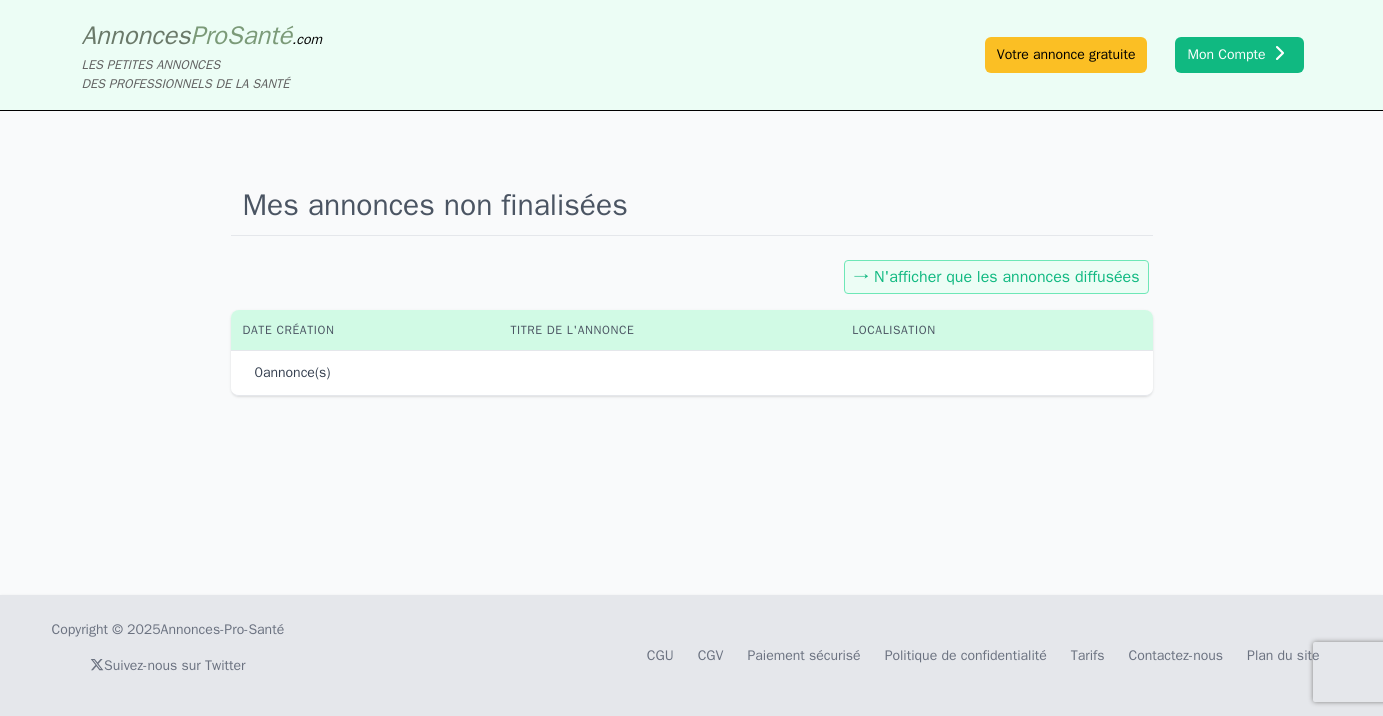 click on "→ N'afficher que les annonces diffusées" at bounding box center [996, 277] 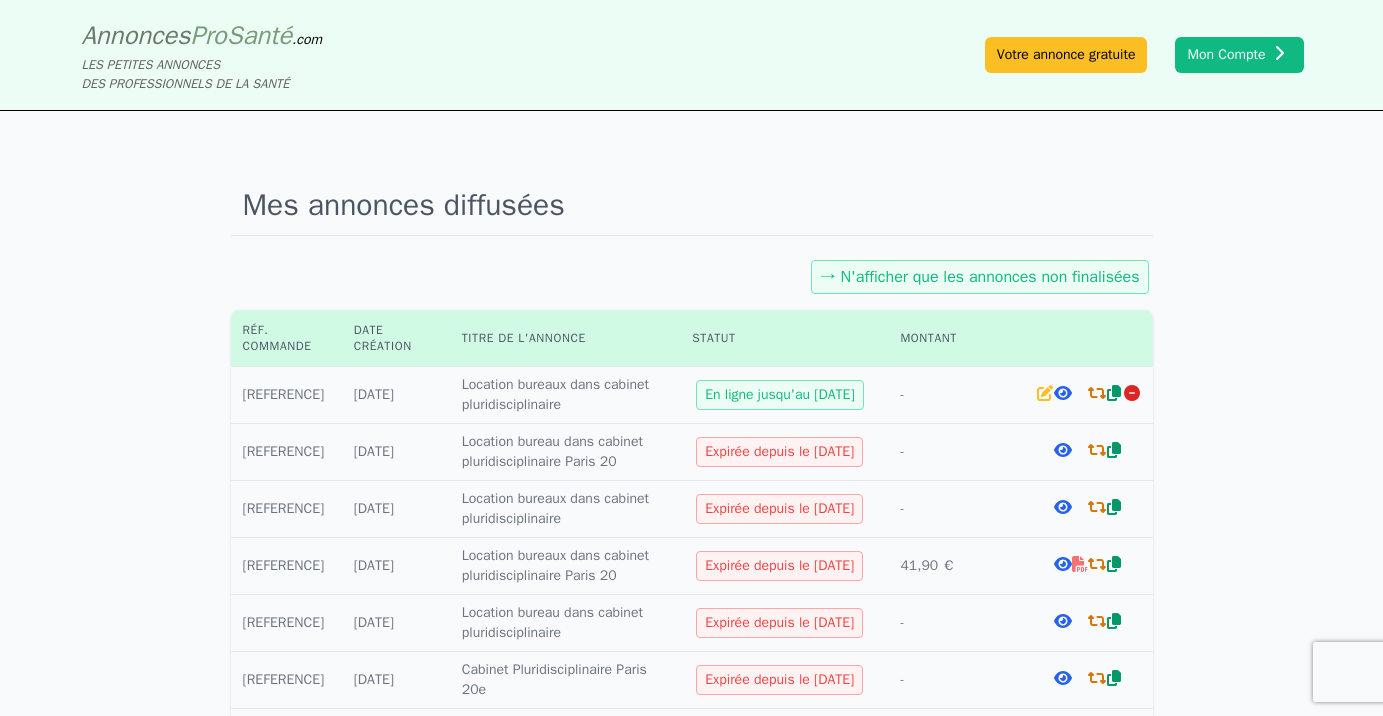 click at bounding box center (1063, 393) 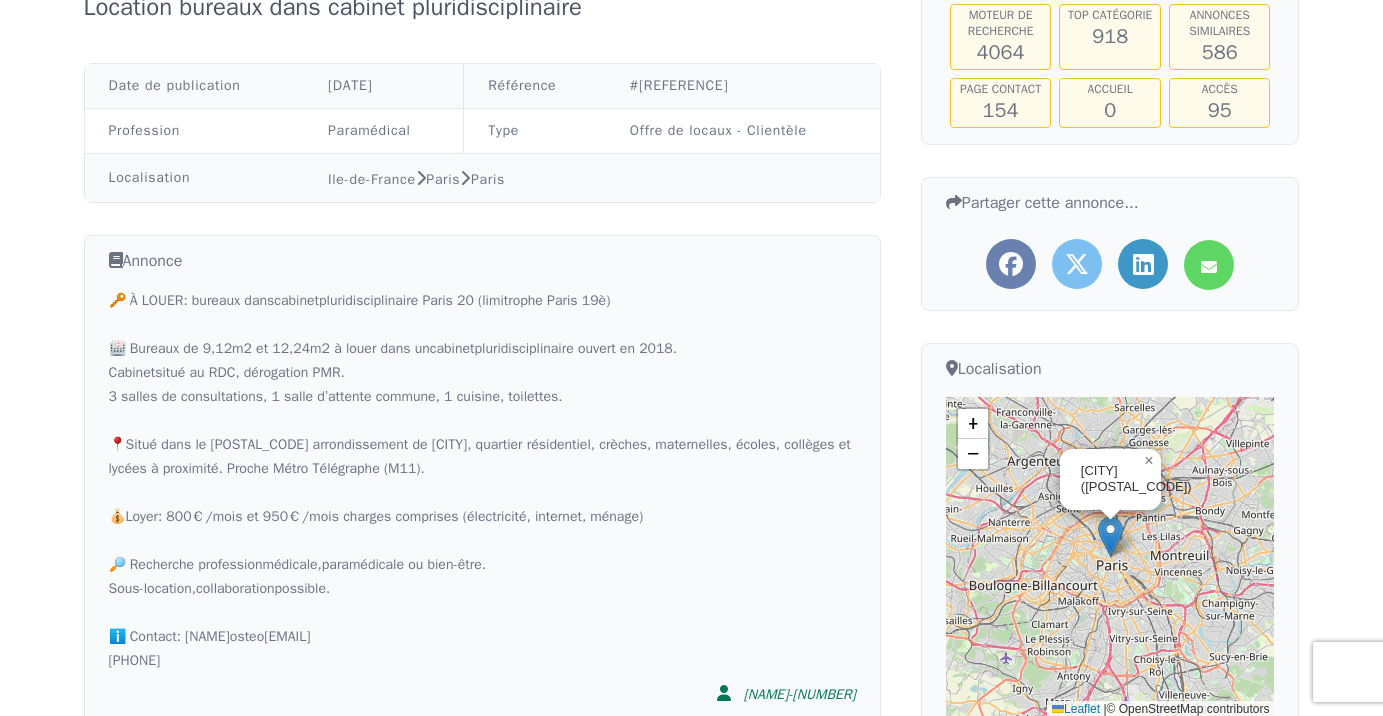 scroll, scrollTop: 286, scrollLeft: 0, axis: vertical 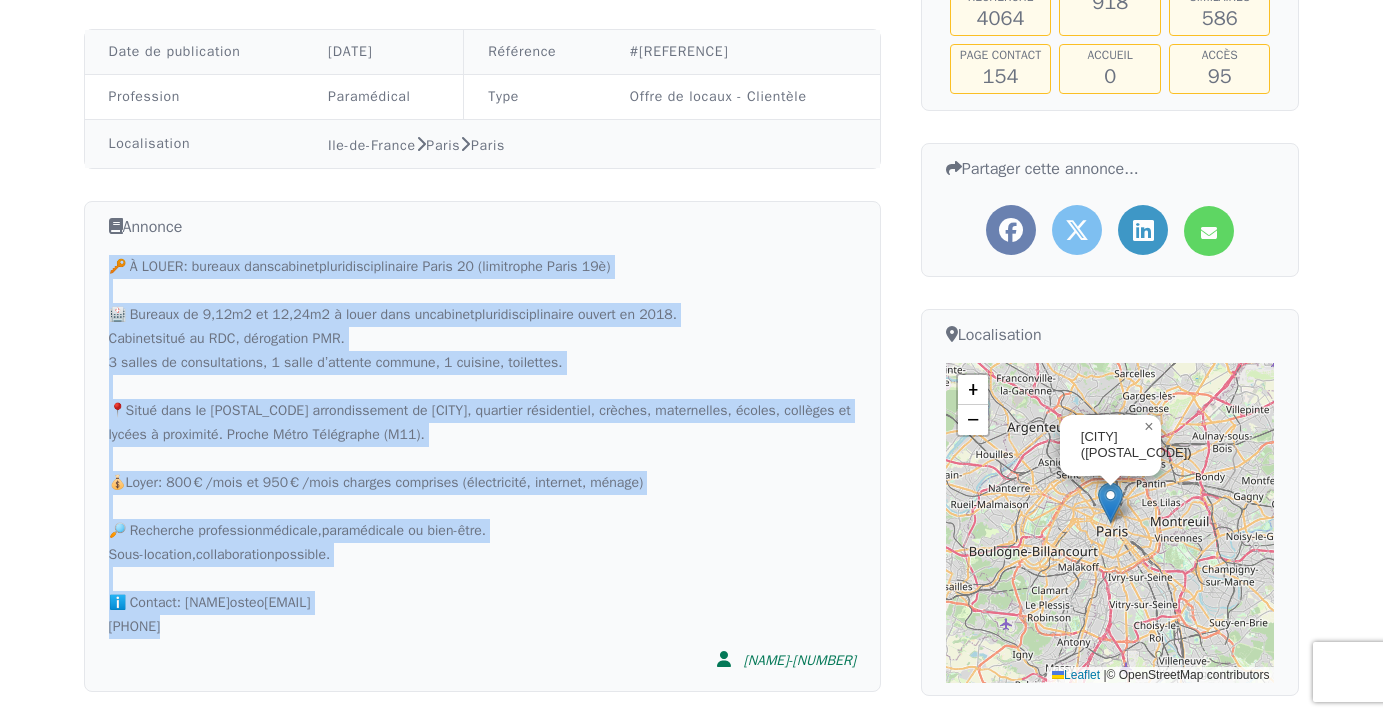 drag, startPoint x: 109, startPoint y: 266, endPoint x: 237, endPoint y: 639, distance: 394.35138 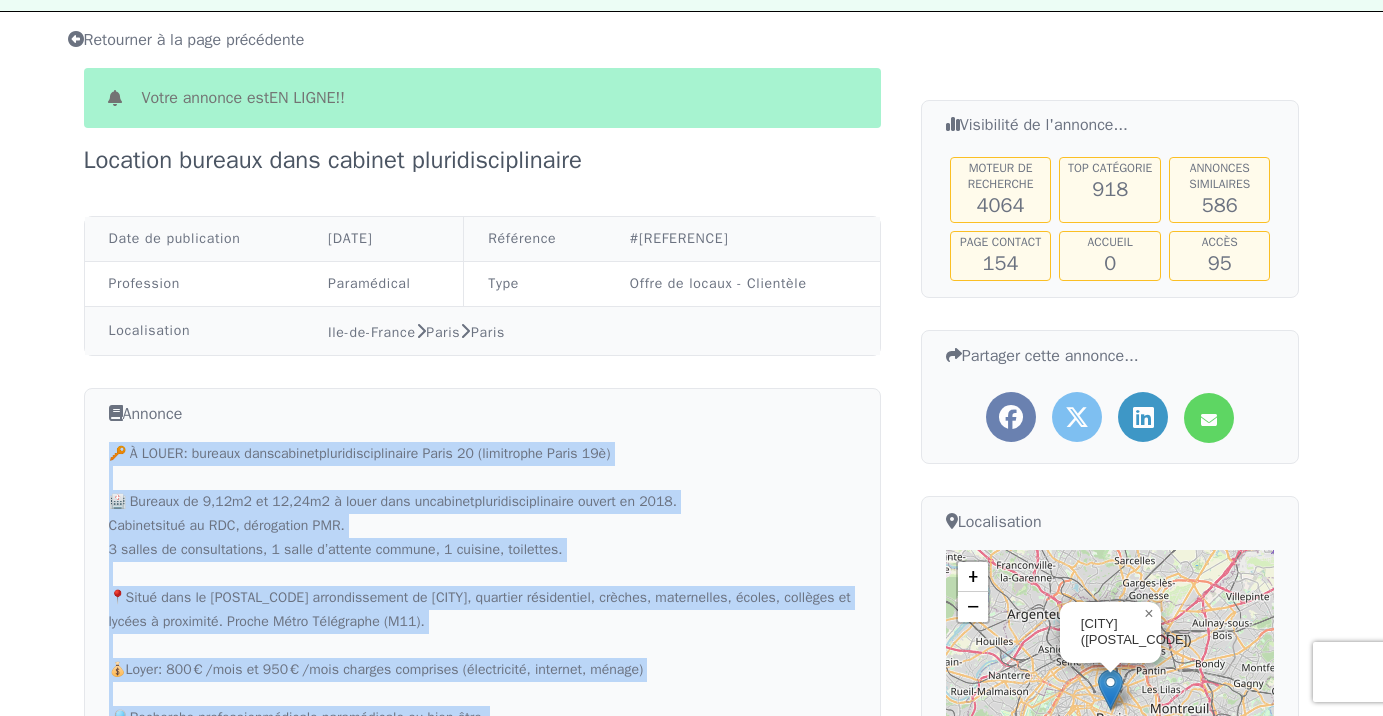 scroll, scrollTop: 0, scrollLeft: 0, axis: both 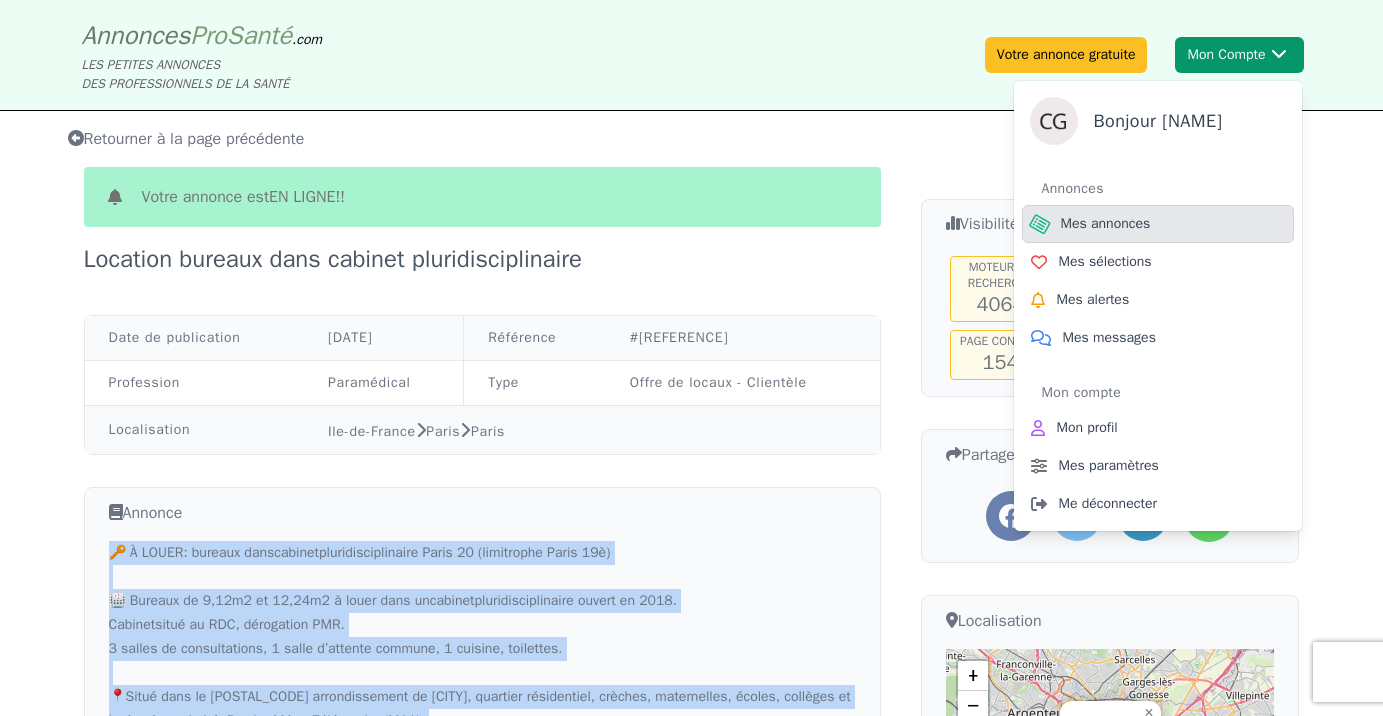click on "Mes annonces" at bounding box center [1106, 224] 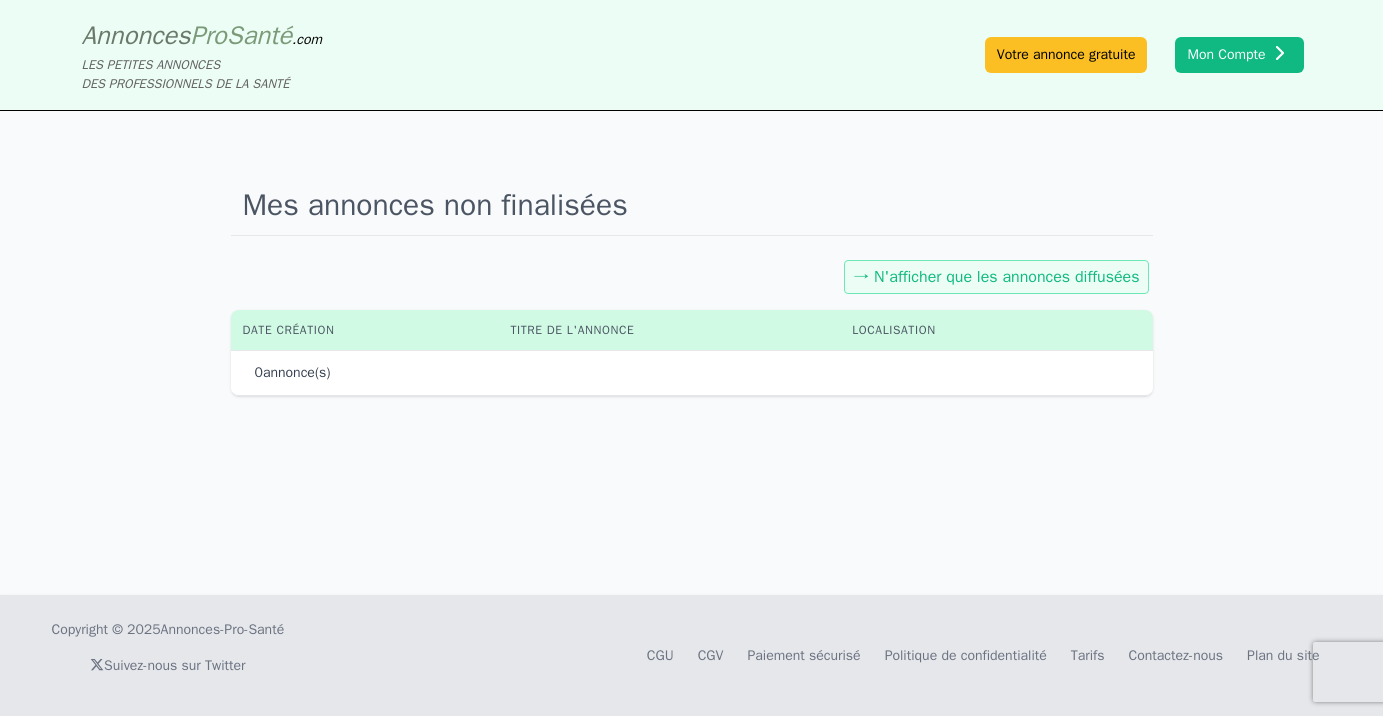 click on "→ N'afficher que les annonces diffusées" at bounding box center [996, 277] 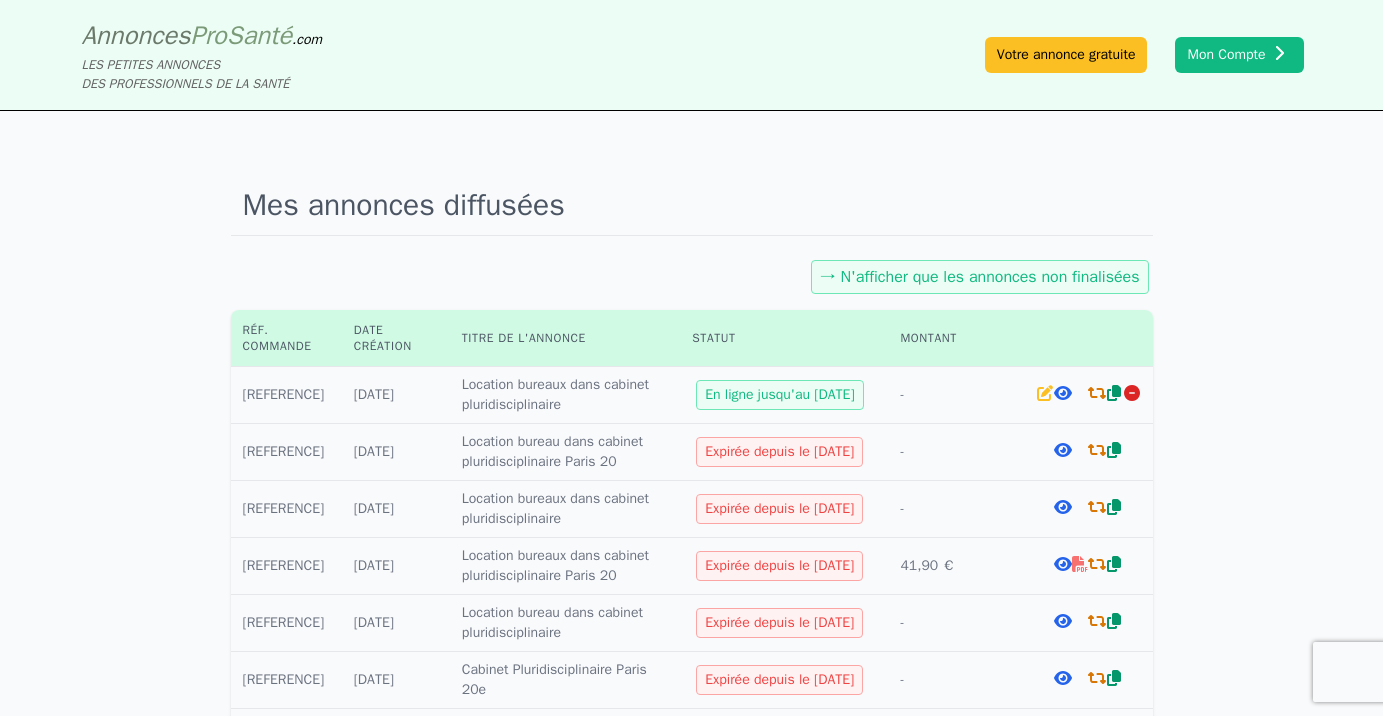 click at bounding box center (1132, 393) 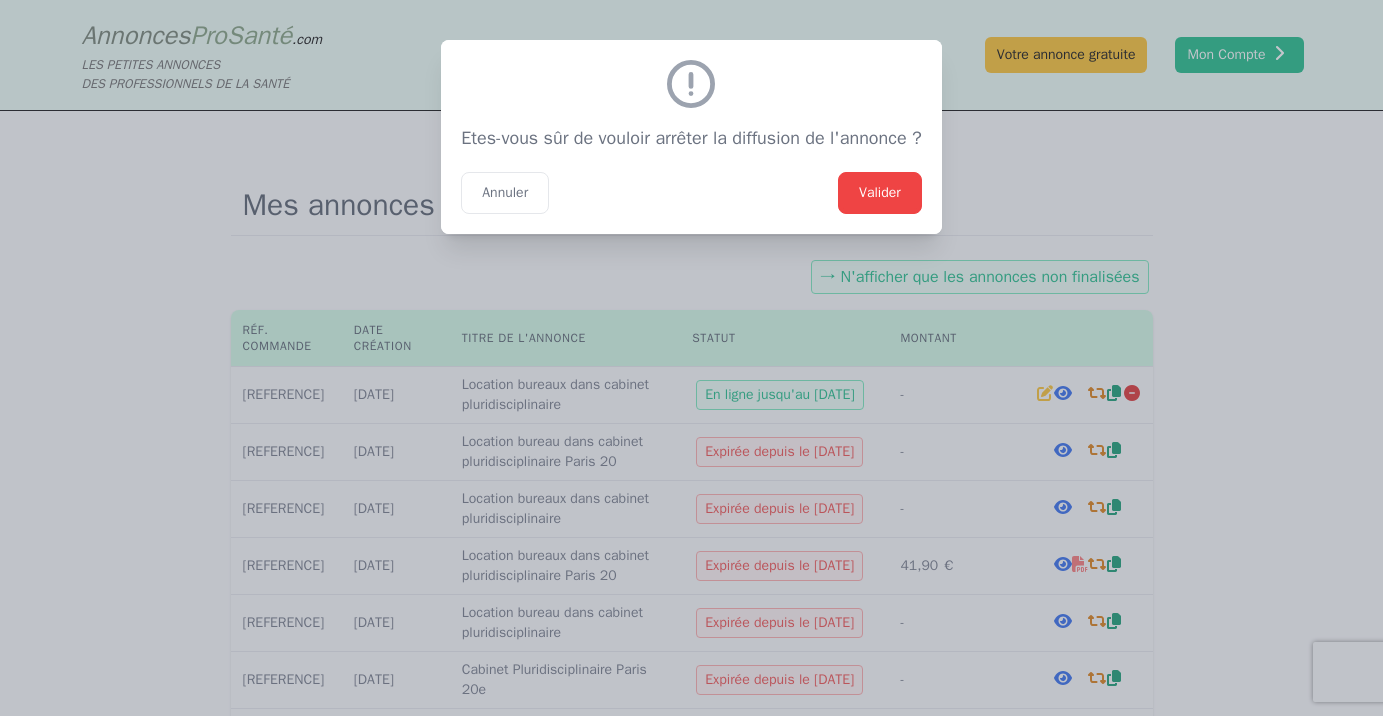 click on "Valider" at bounding box center (880, 193) 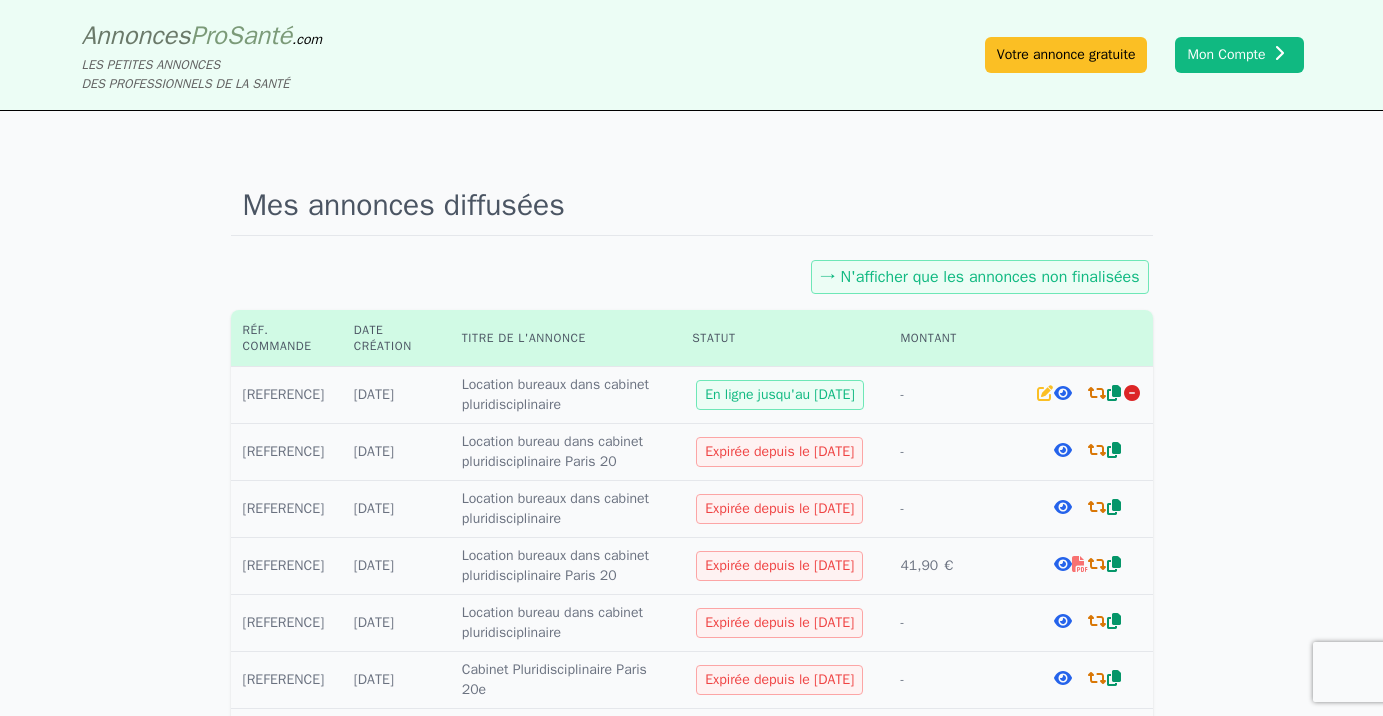click at bounding box center [1132, 393] 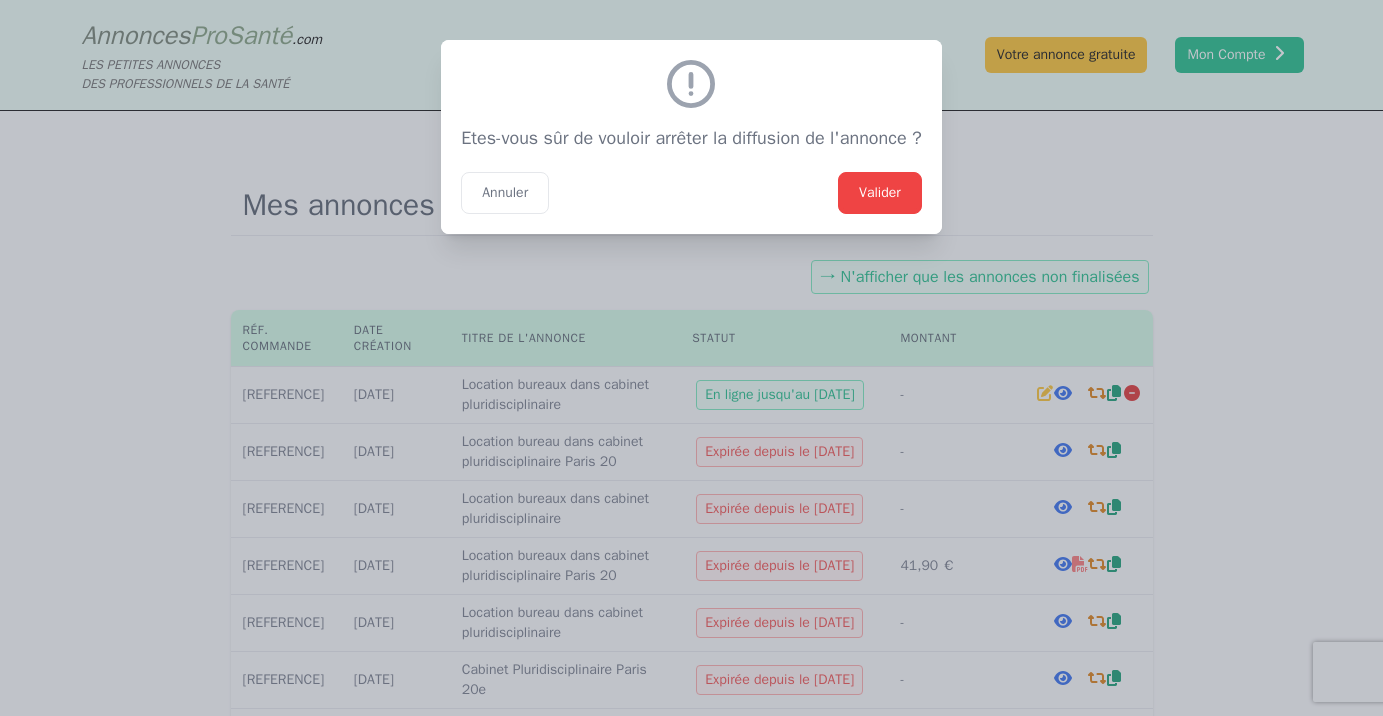 click on "Valider" at bounding box center [880, 193] 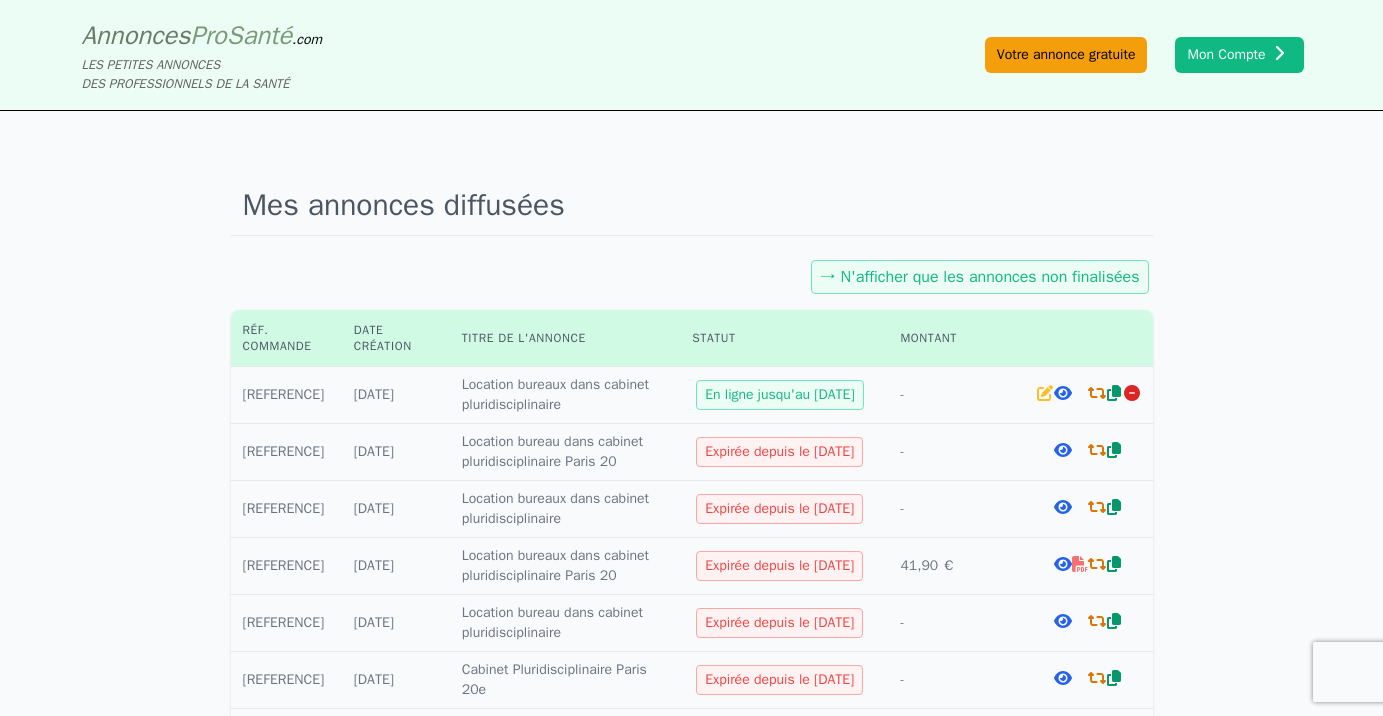 click on "Votre annonce gratuite" at bounding box center (1066, 55) 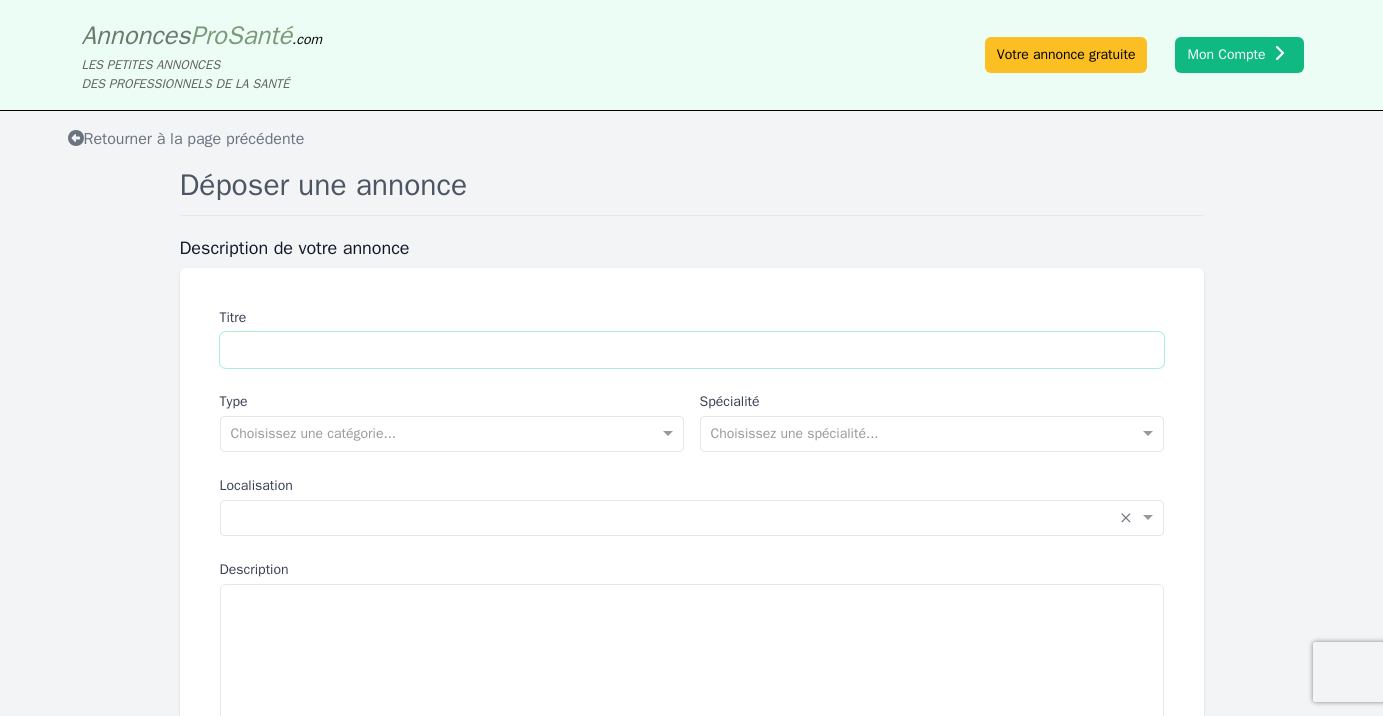 click on "Titre" at bounding box center [692, 350] 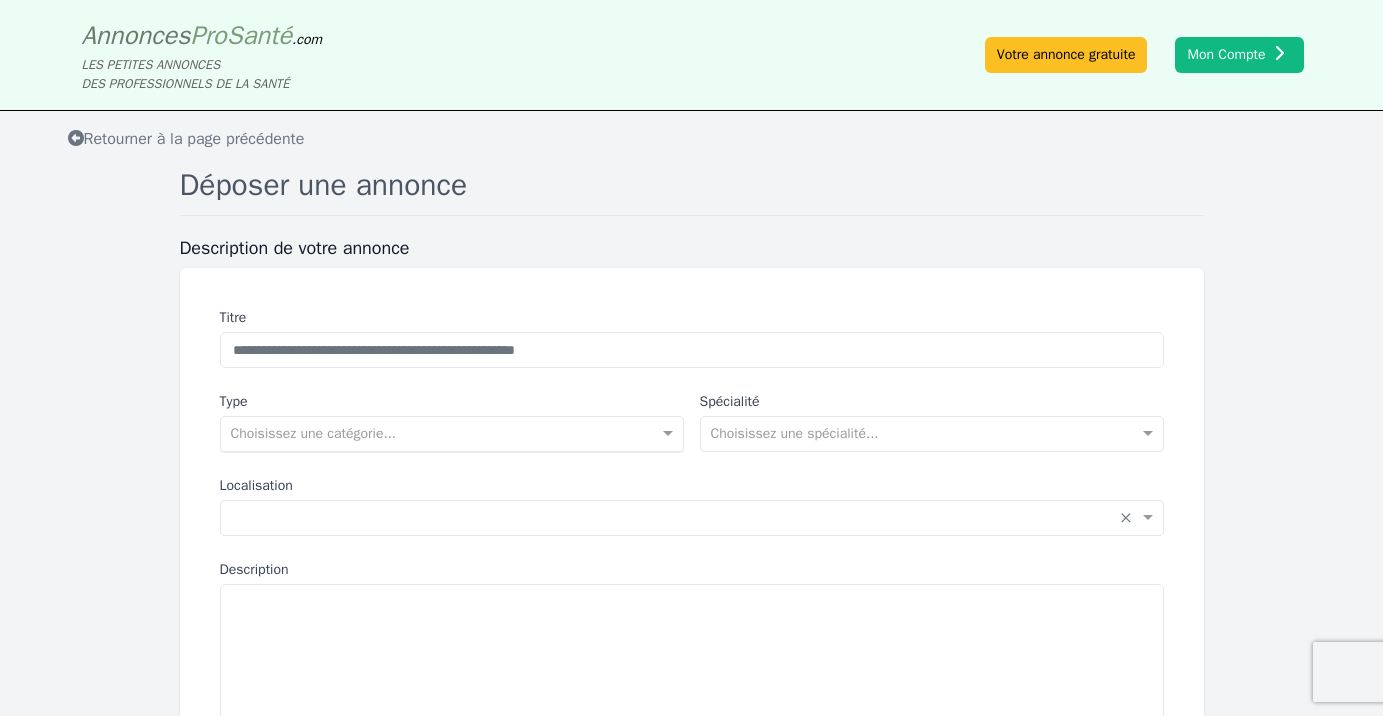 click at bounding box center (432, 432) 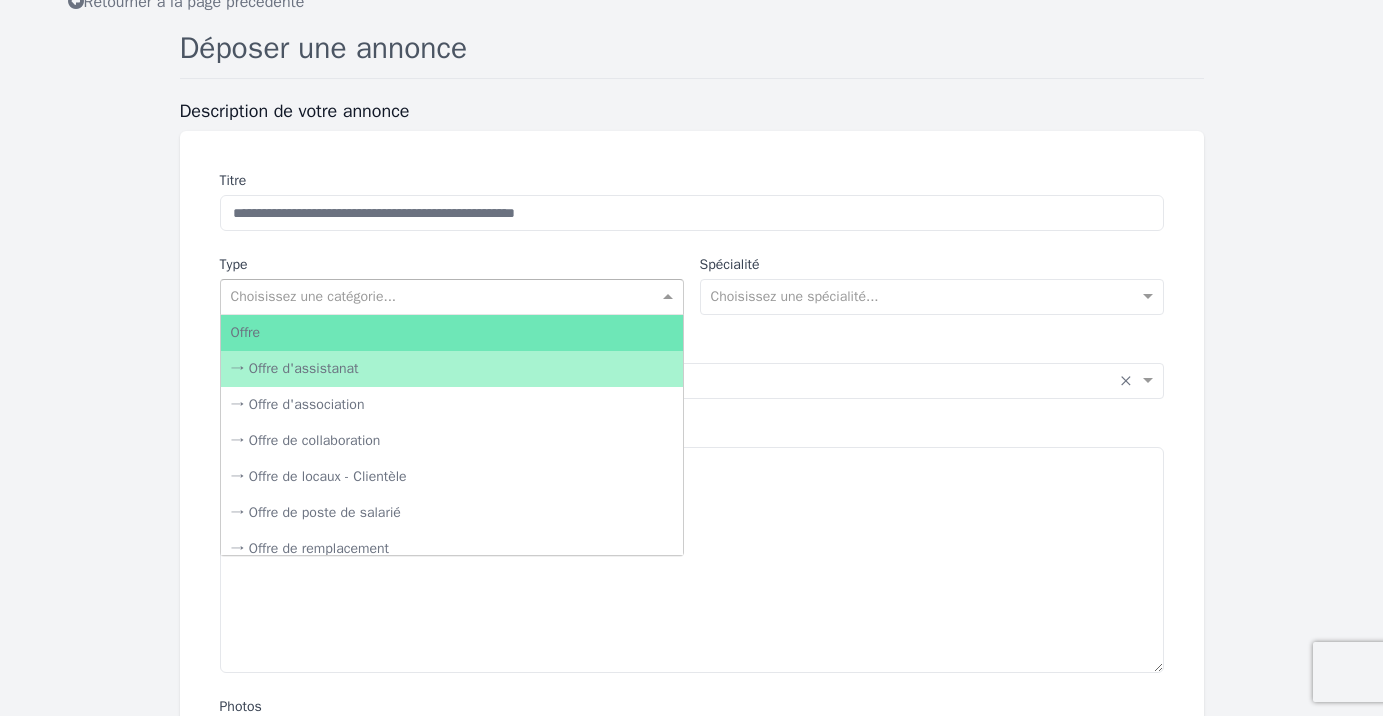 scroll, scrollTop: 147, scrollLeft: 0, axis: vertical 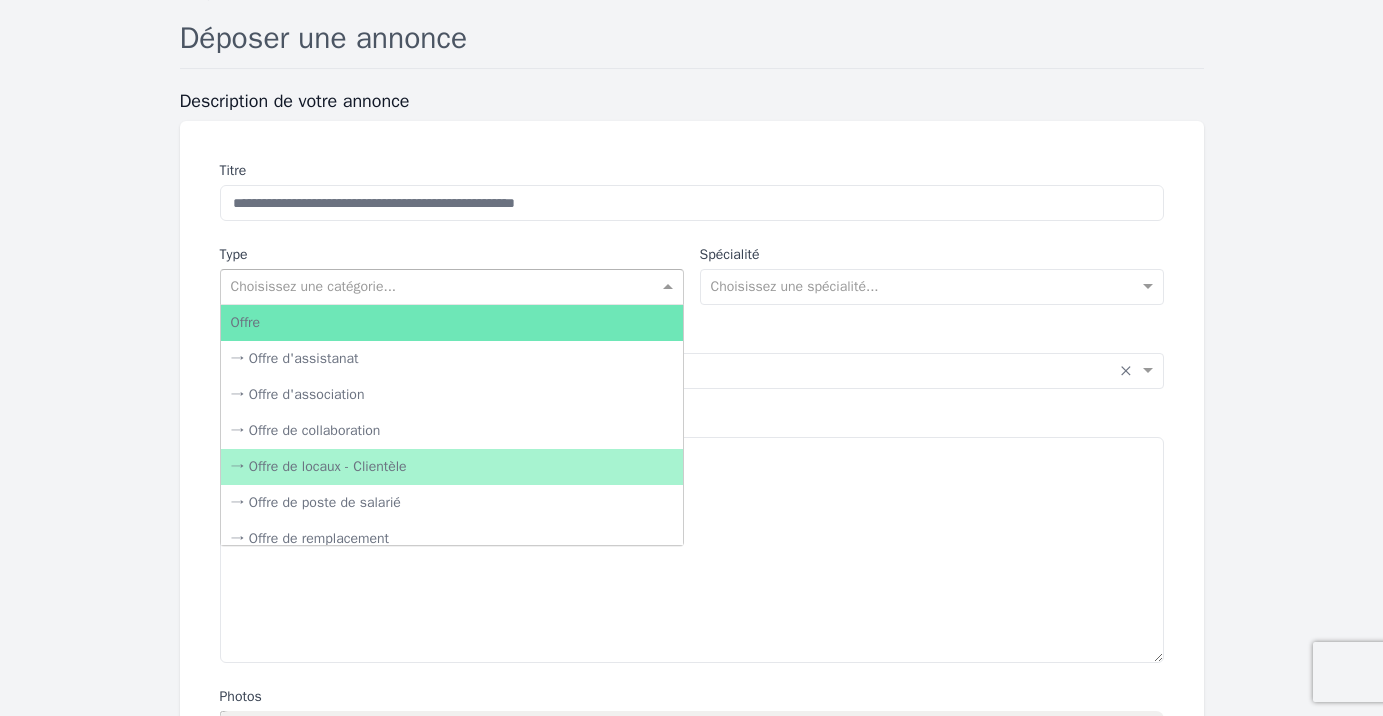 click on "→ Offre de locaux - Clientèle" at bounding box center (452, 467) 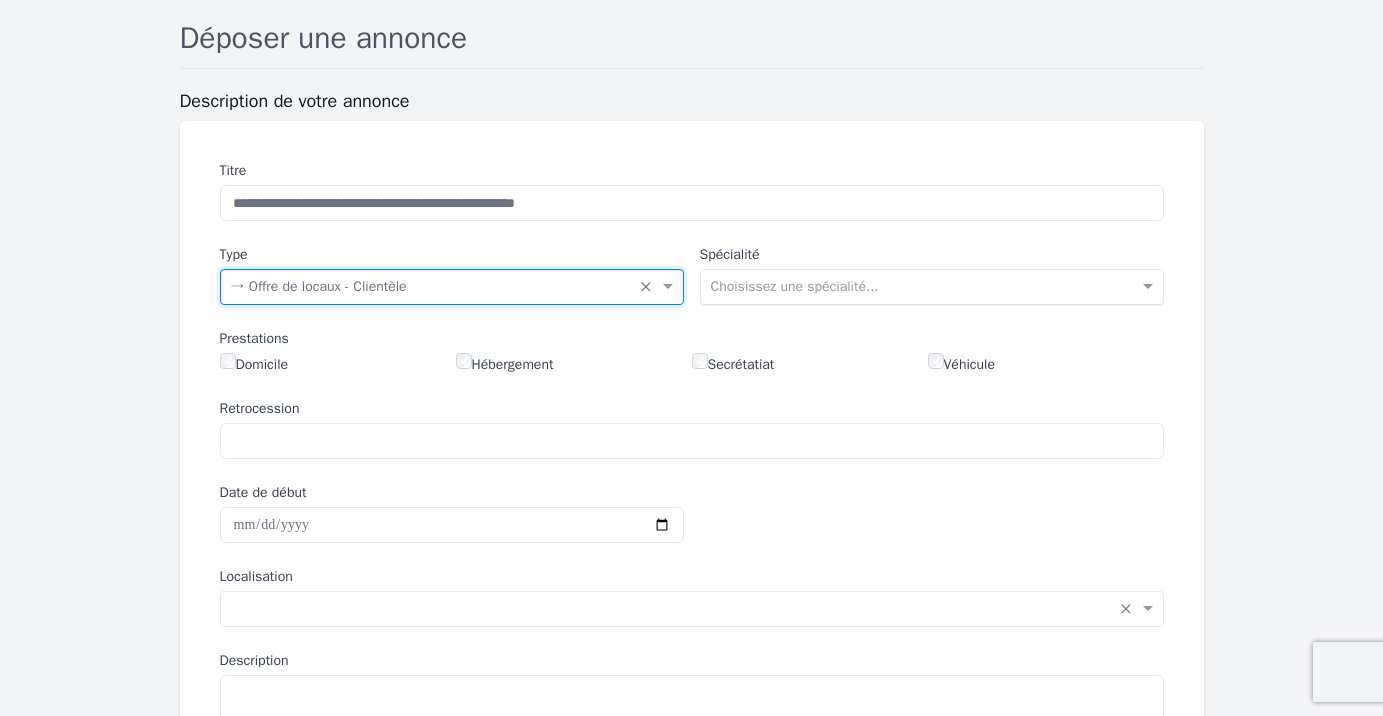 click on "Choisissez une spécialité..." at bounding box center [932, 287] 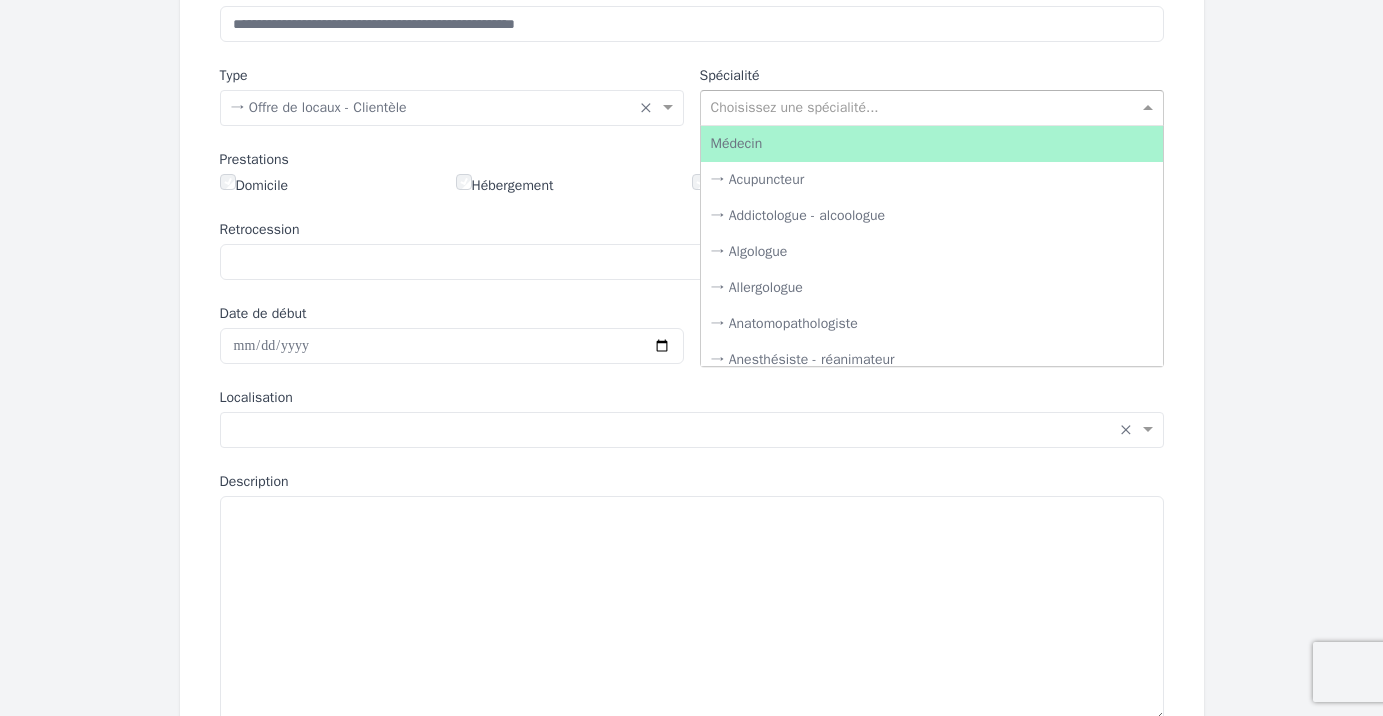 scroll, scrollTop: 321, scrollLeft: 0, axis: vertical 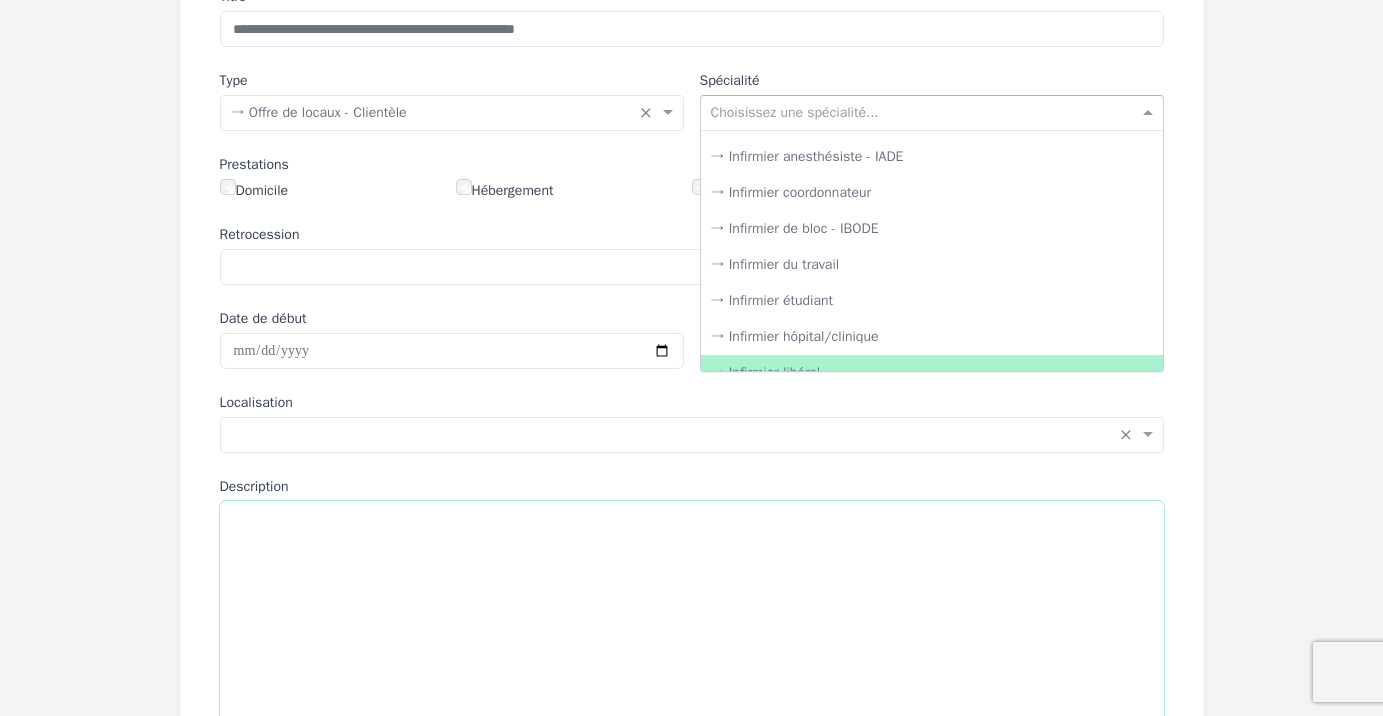 click on "Description" at bounding box center [692, 614] 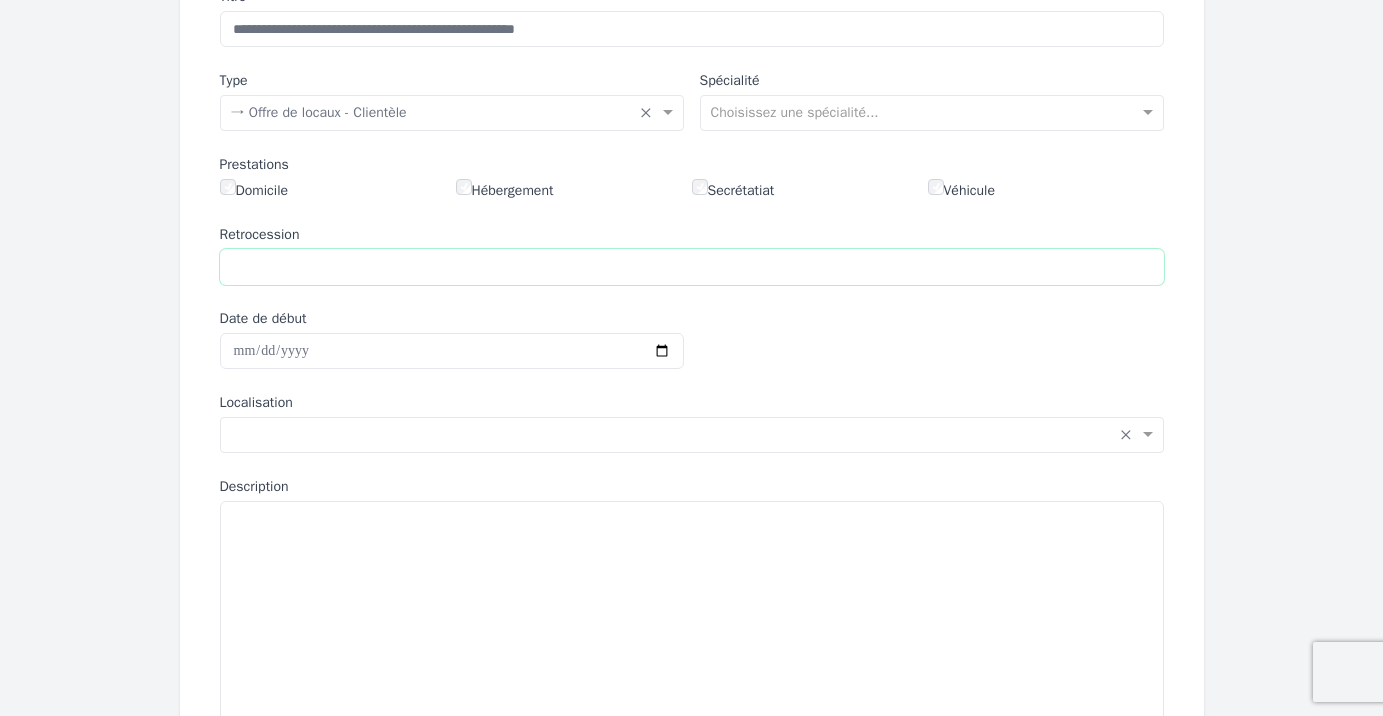 click on "Retrocession" at bounding box center (692, 267) 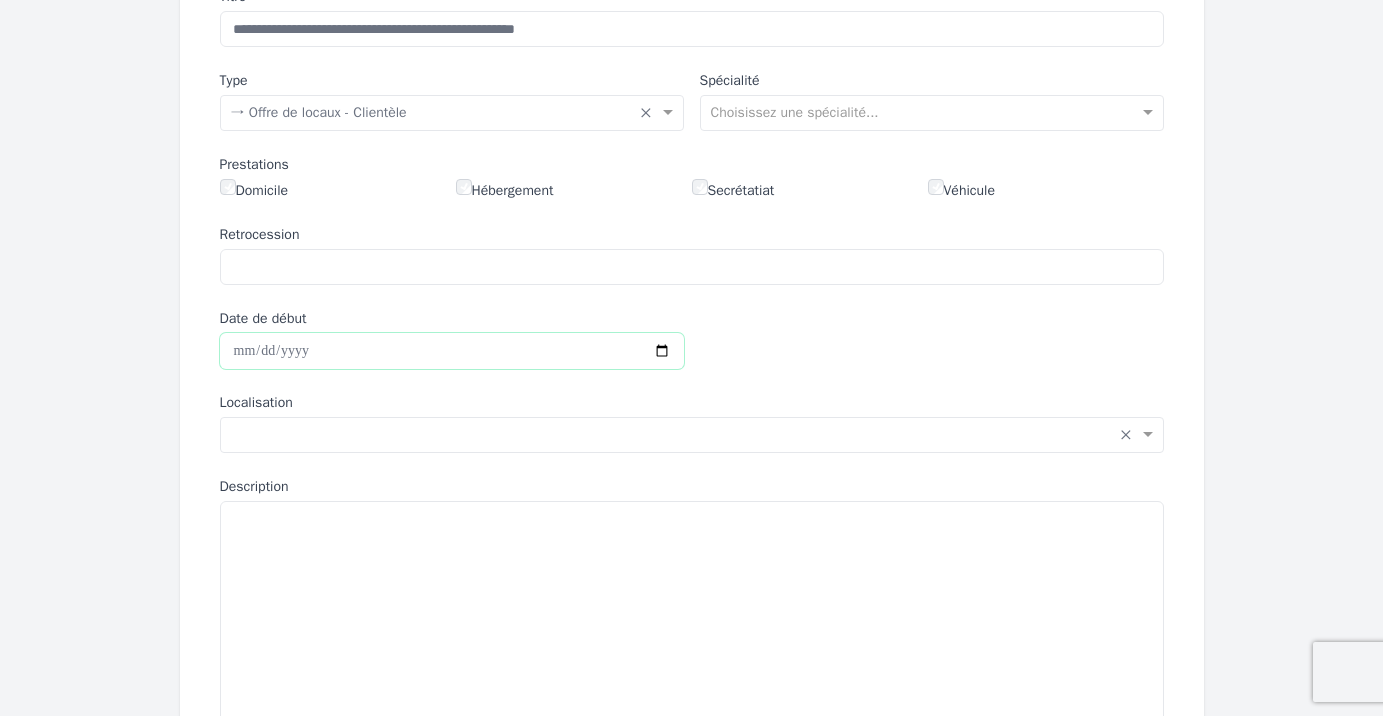 click on "Date de début" at bounding box center [452, 351] 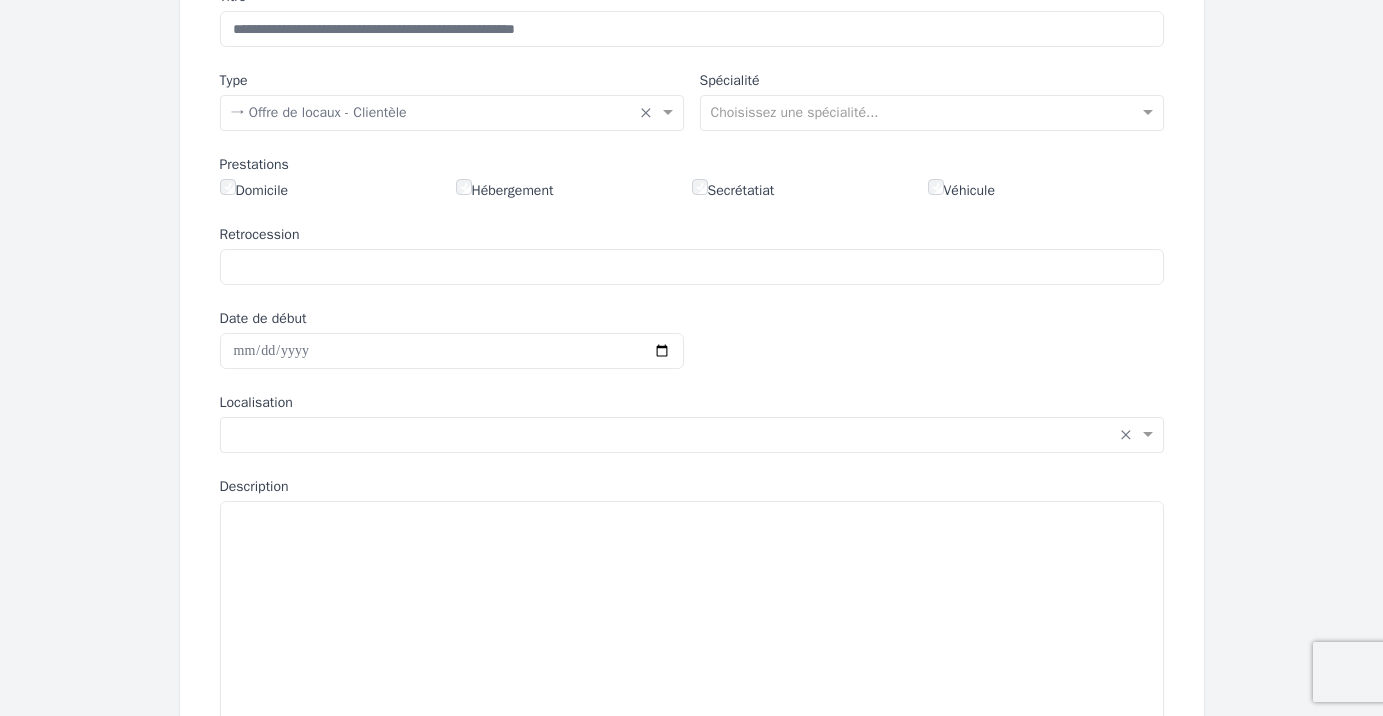 click on "**********" at bounding box center (692, 427) 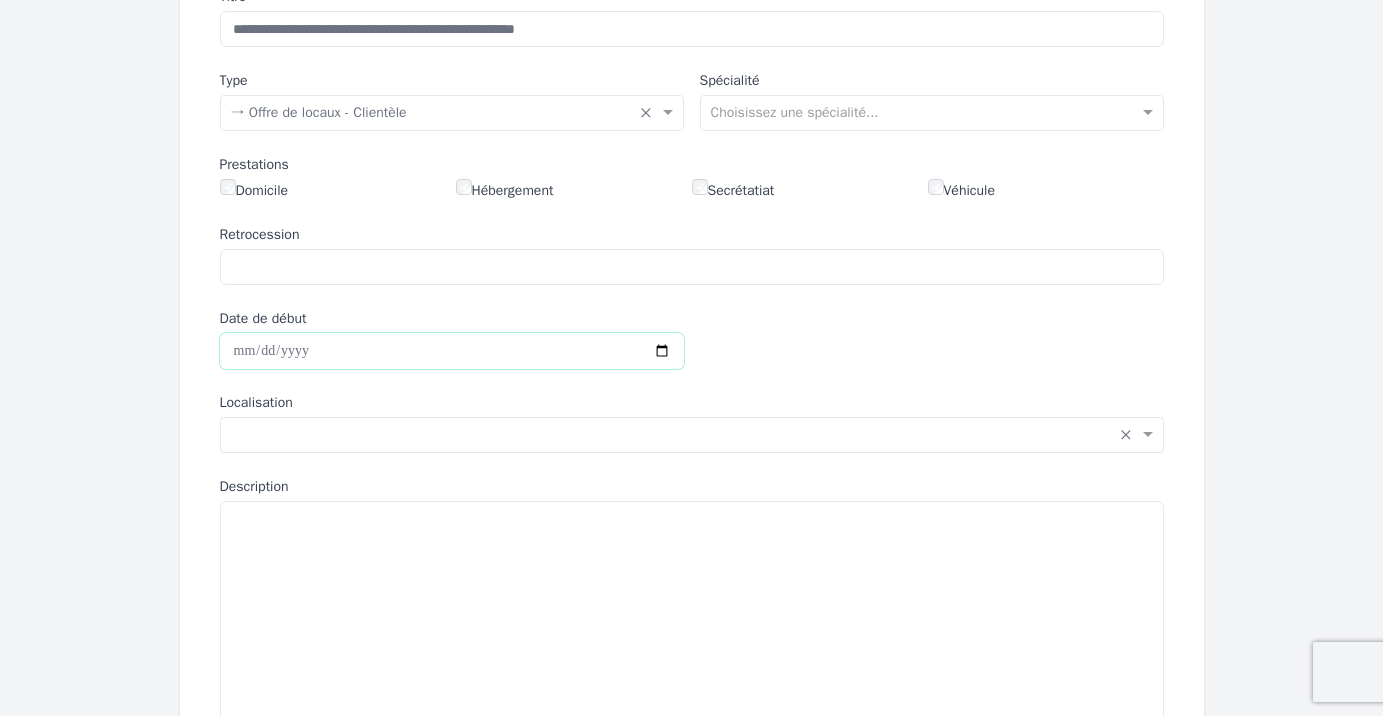 click on "Date de début" at bounding box center [452, 351] 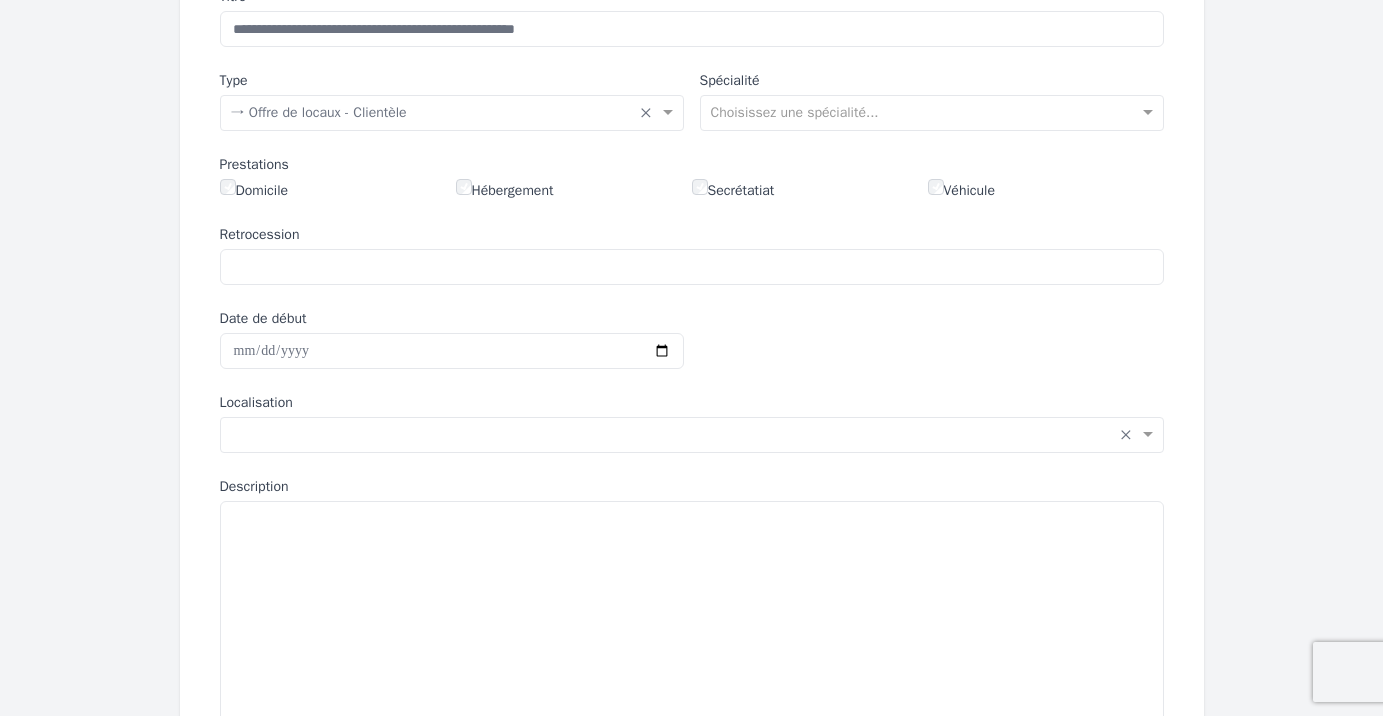 click on "Date de début" at bounding box center (452, 319) 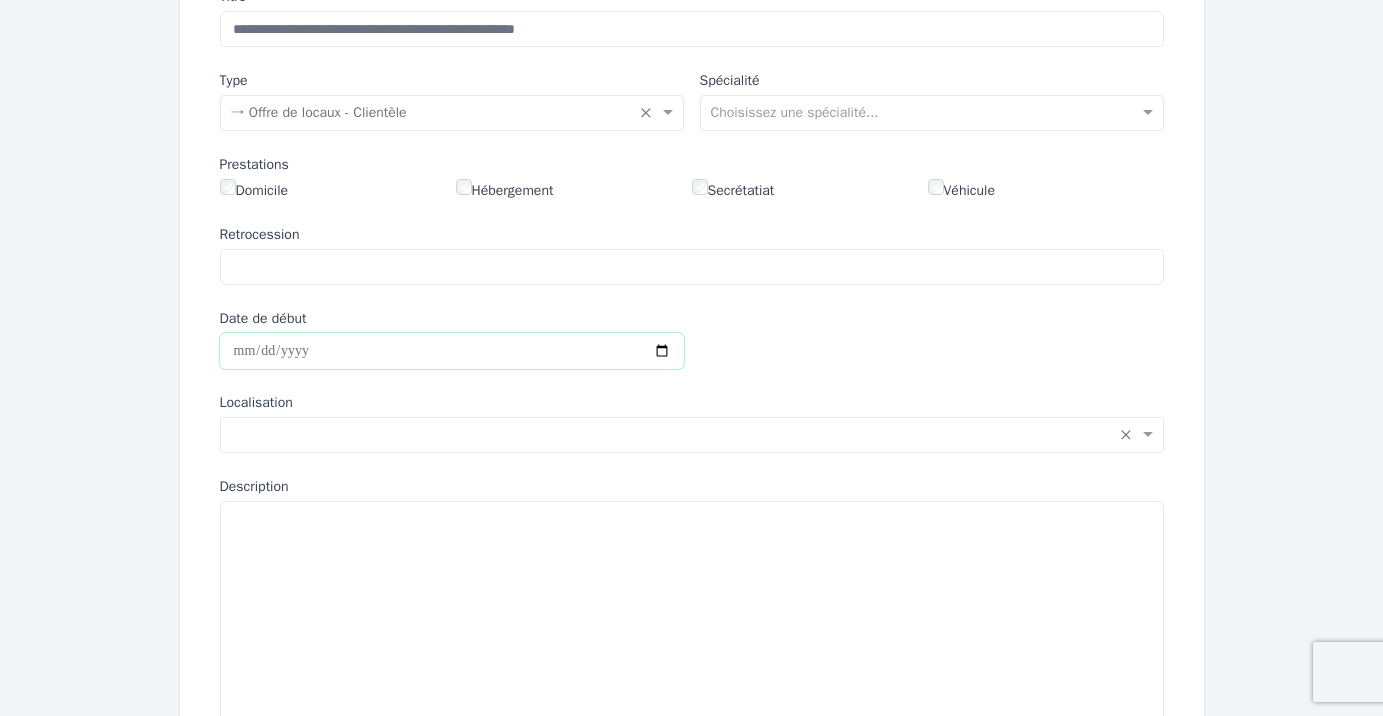 click on "Date de début" at bounding box center (452, 351) 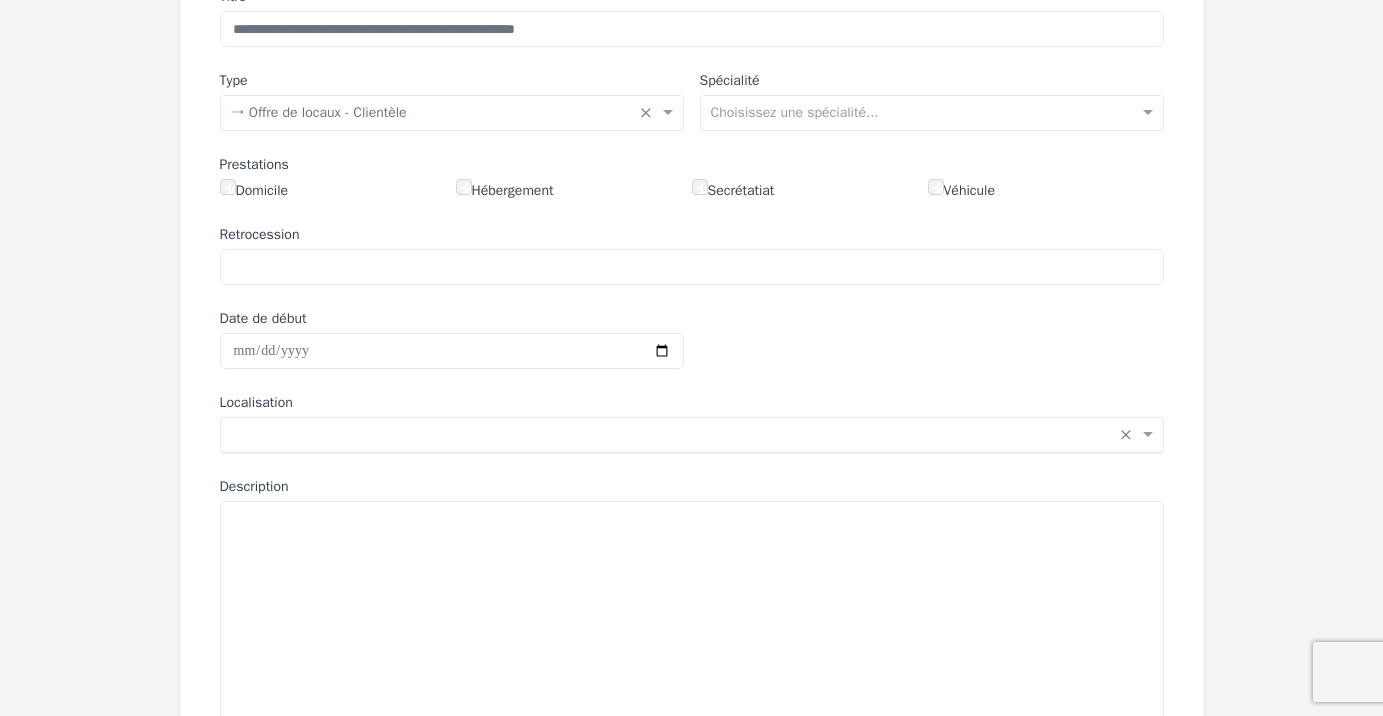 click at bounding box center (672, 433) 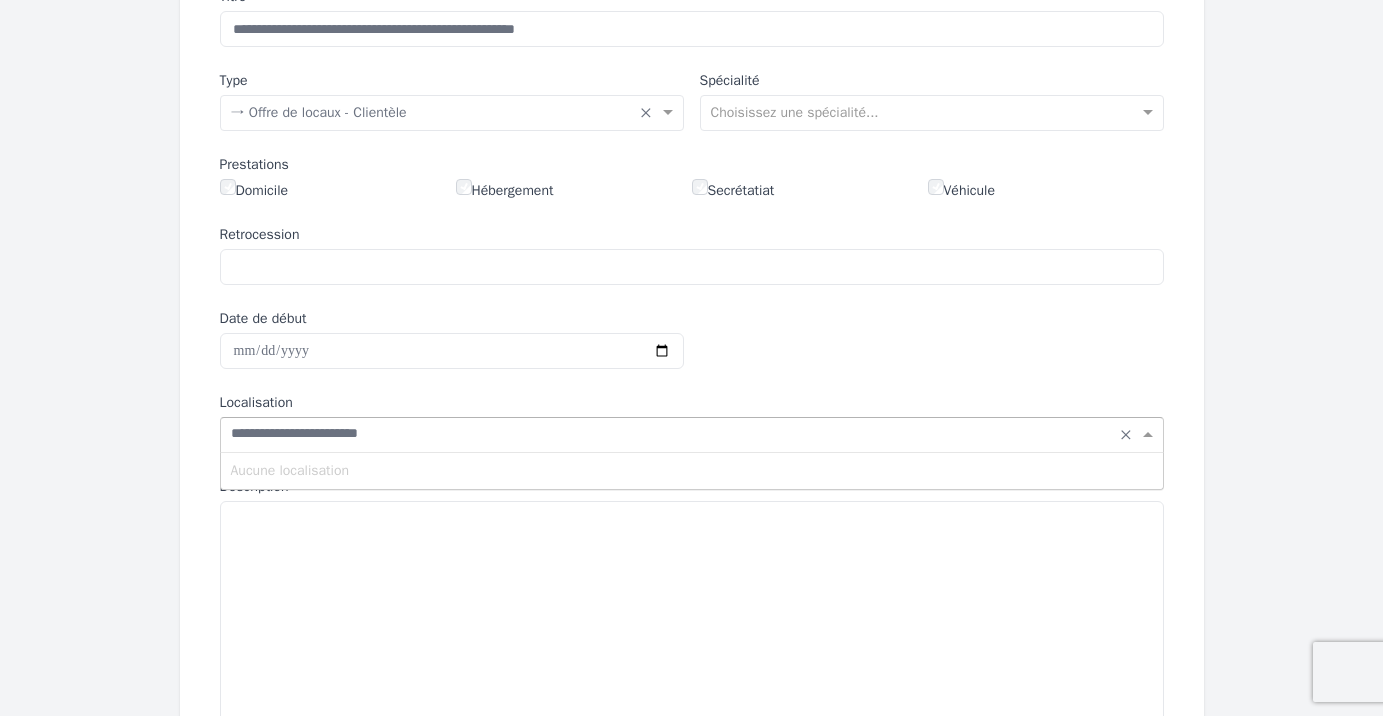 type on "**********" 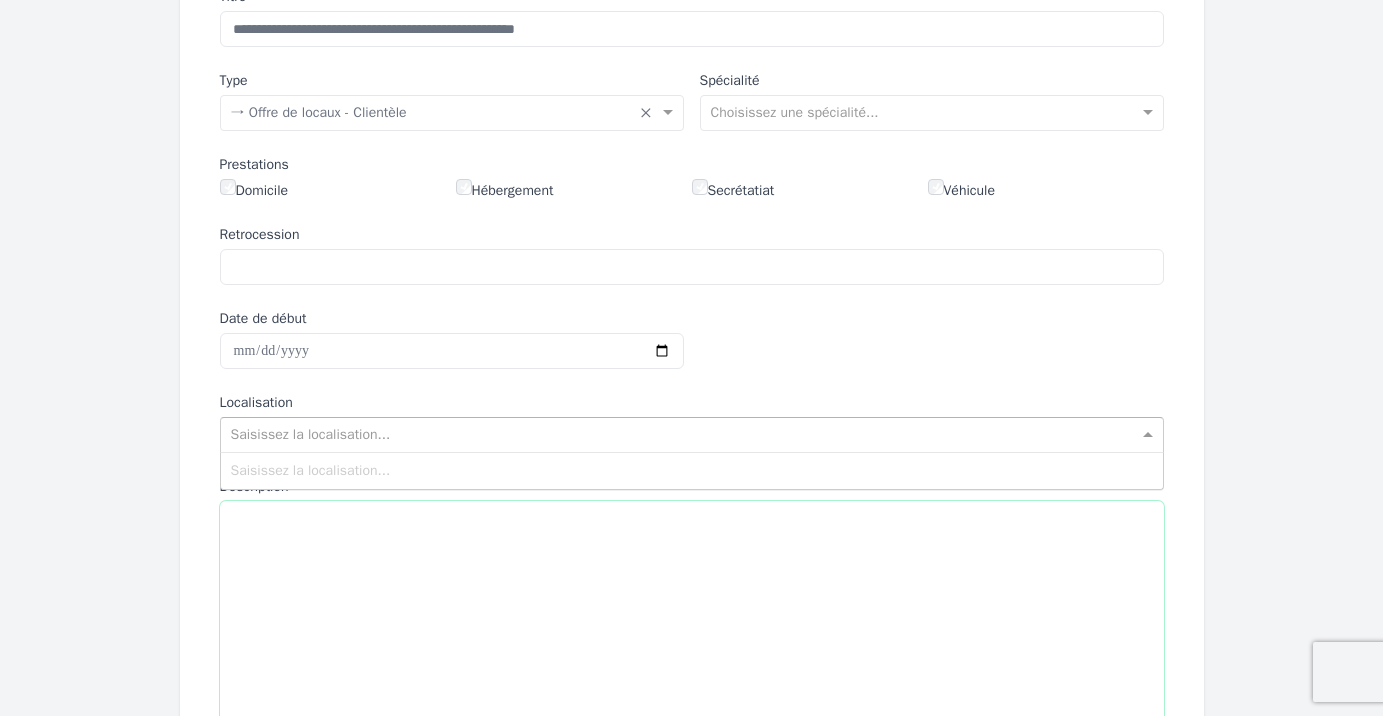 click on "Description" at bounding box center [692, 614] 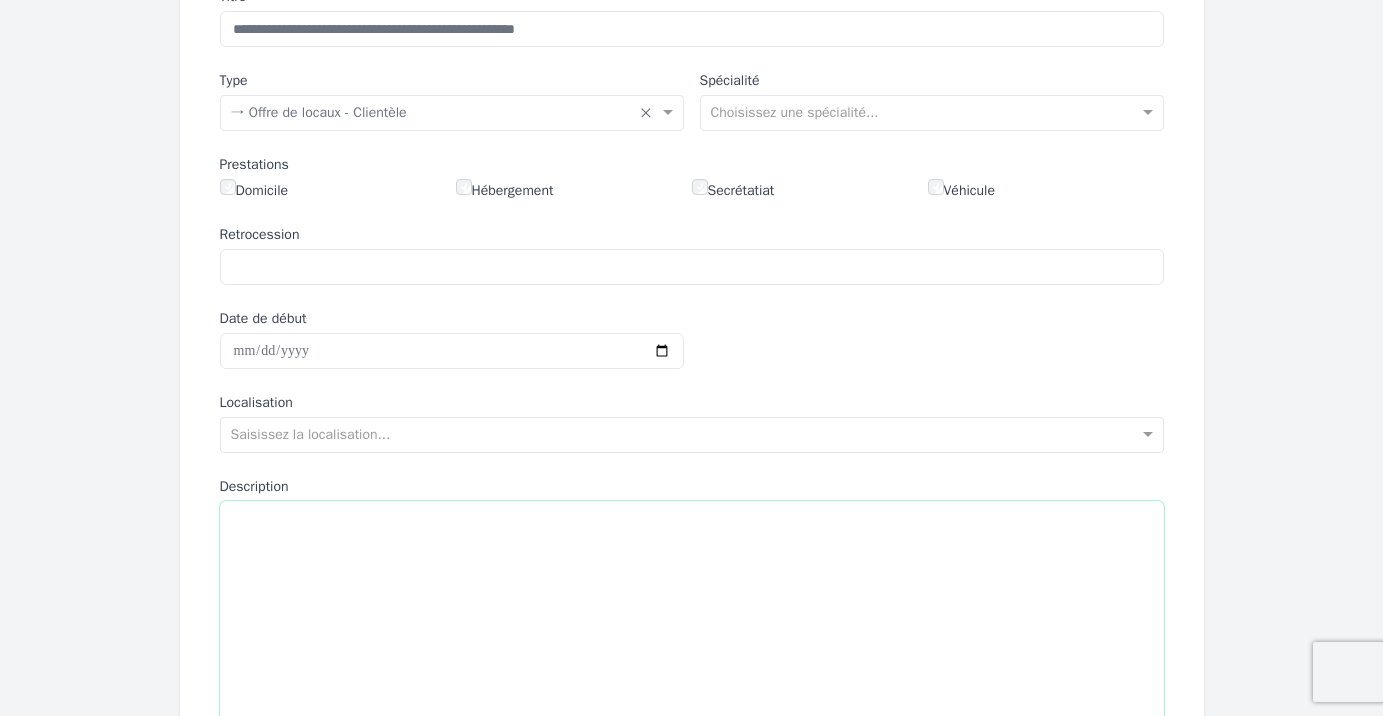 paste on "**********" 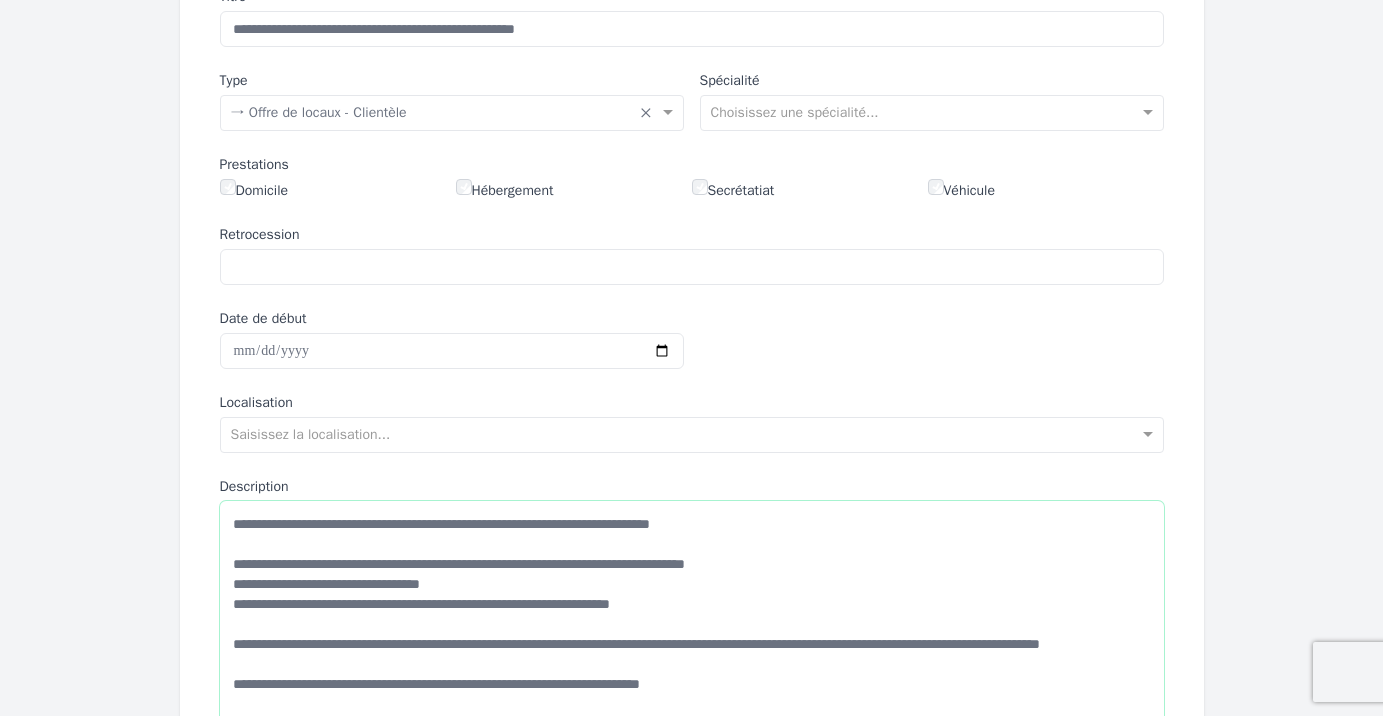 scroll, scrollTop: 126, scrollLeft: 0, axis: vertical 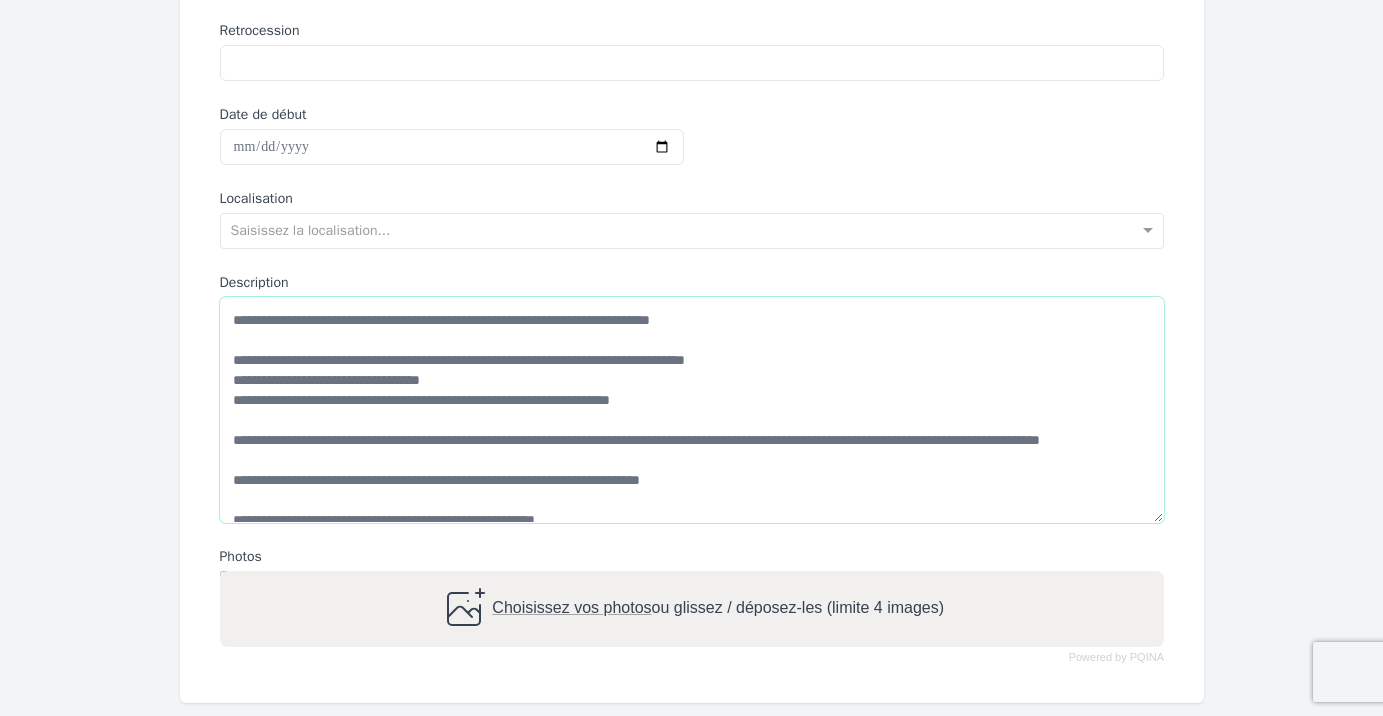 click on "**********" at bounding box center (692, 410) 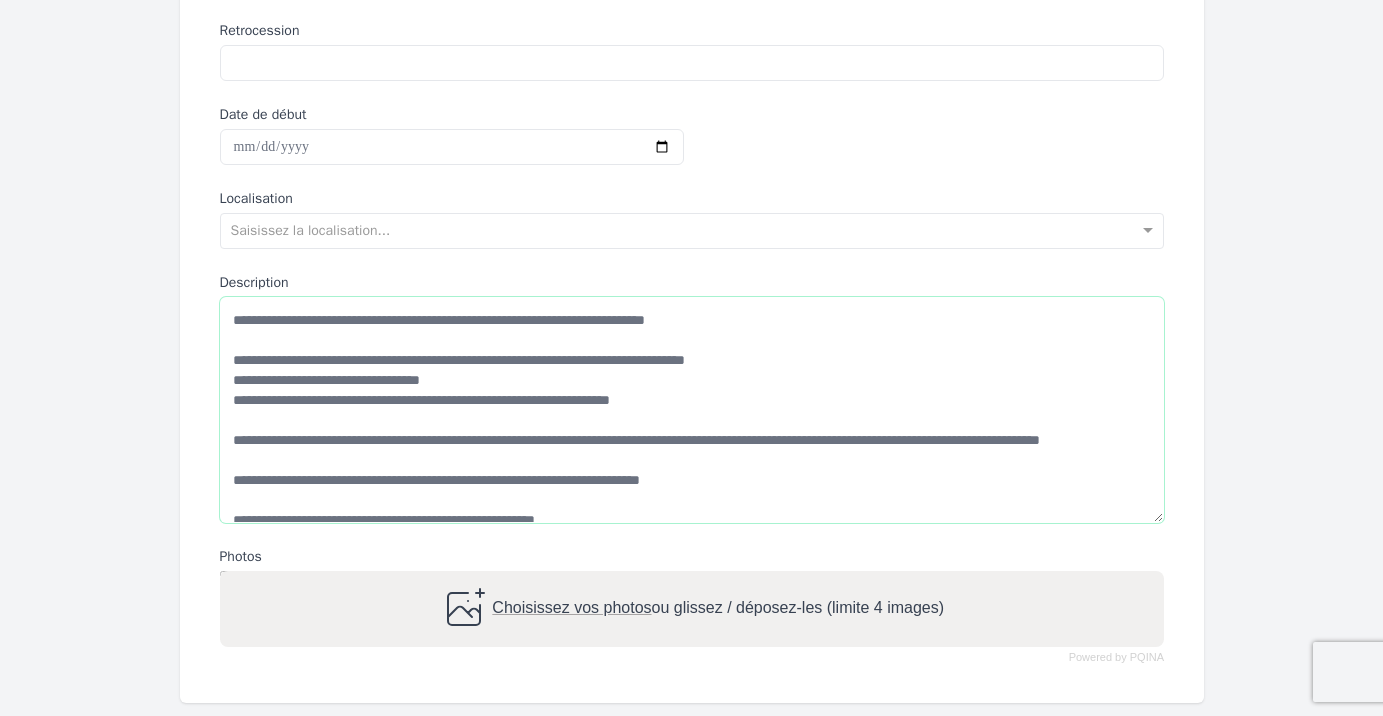 click on "**********" at bounding box center [692, 410] 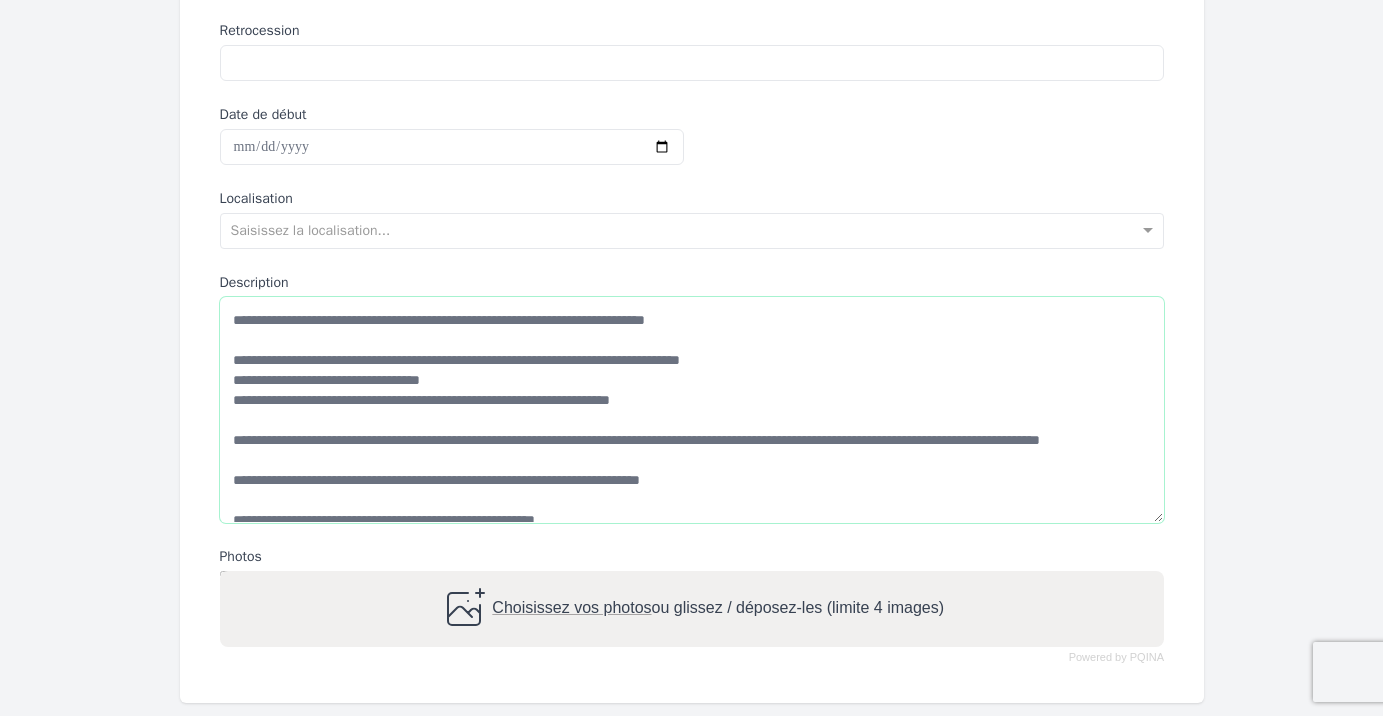 drag, startPoint x: 371, startPoint y: 357, endPoint x: 441, endPoint y: 358, distance: 70.00714 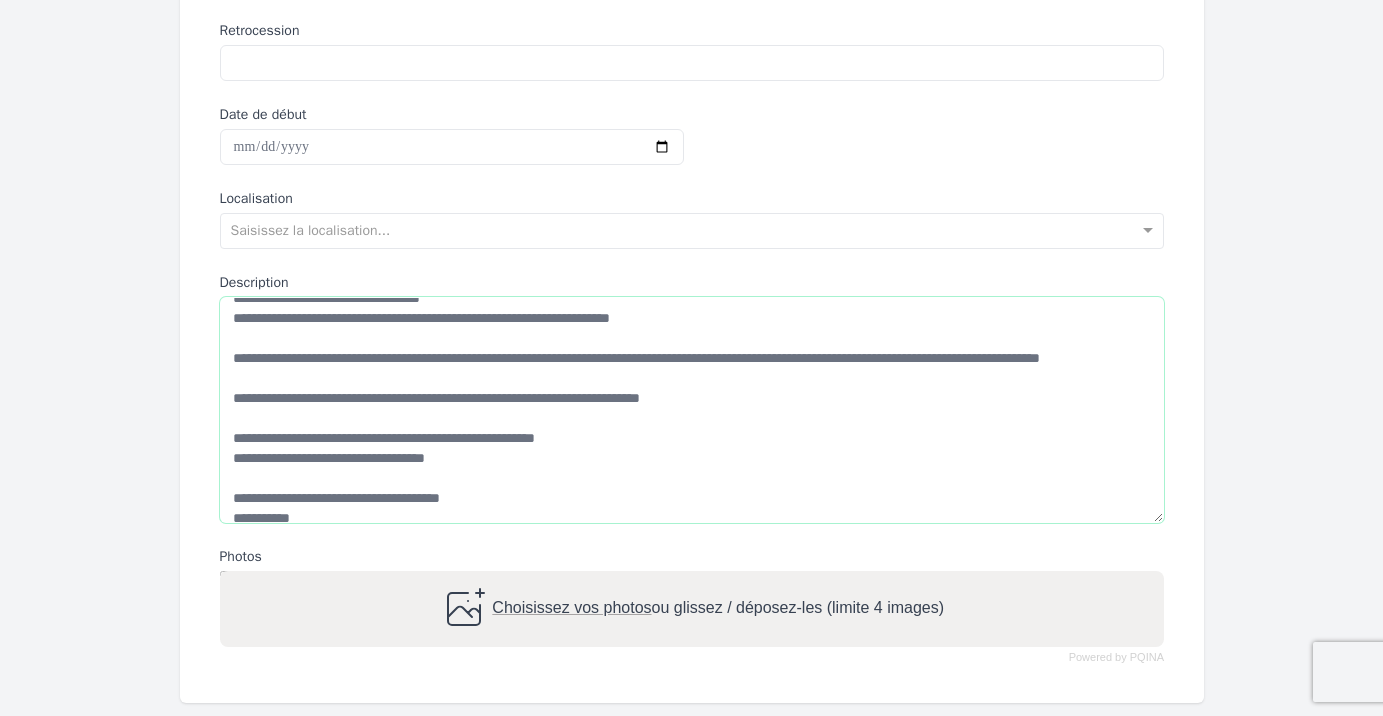 scroll, scrollTop: 38, scrollLeft: 0, axis: vertical 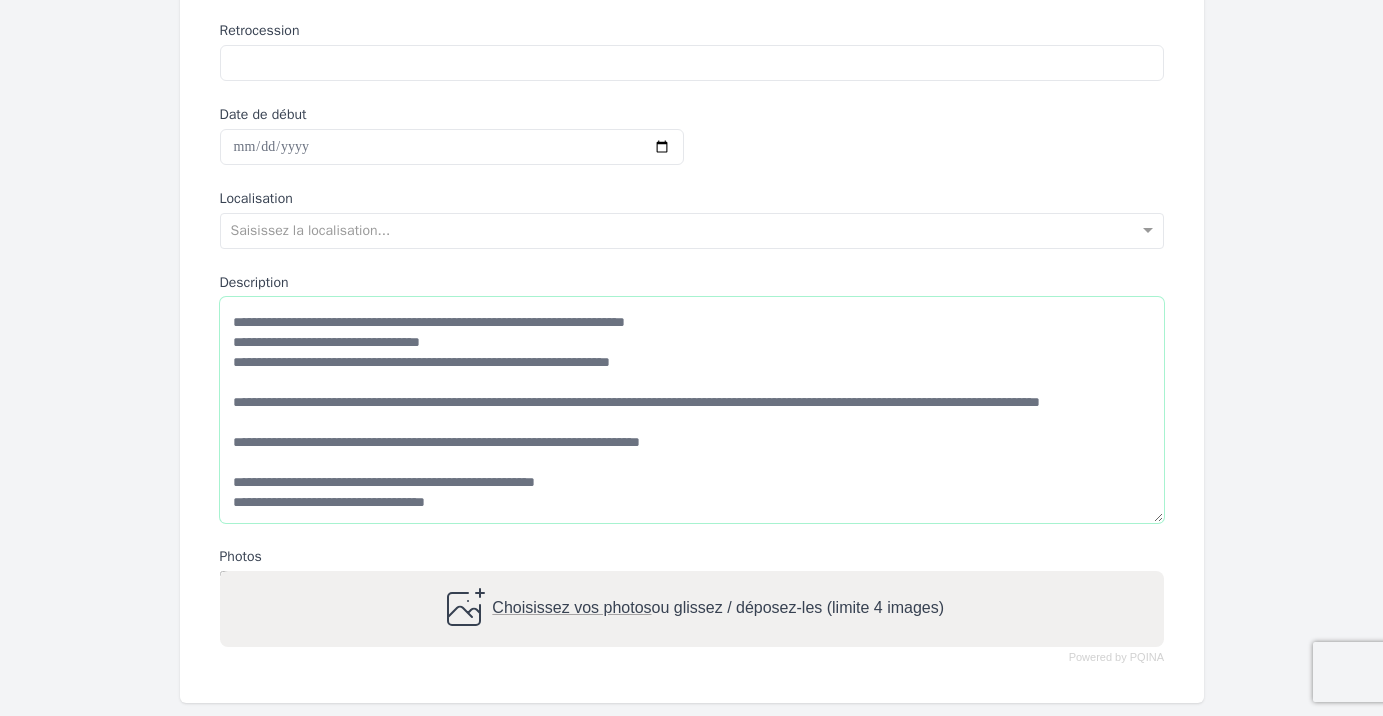 click on "**********" at bounding box center [692, 410] 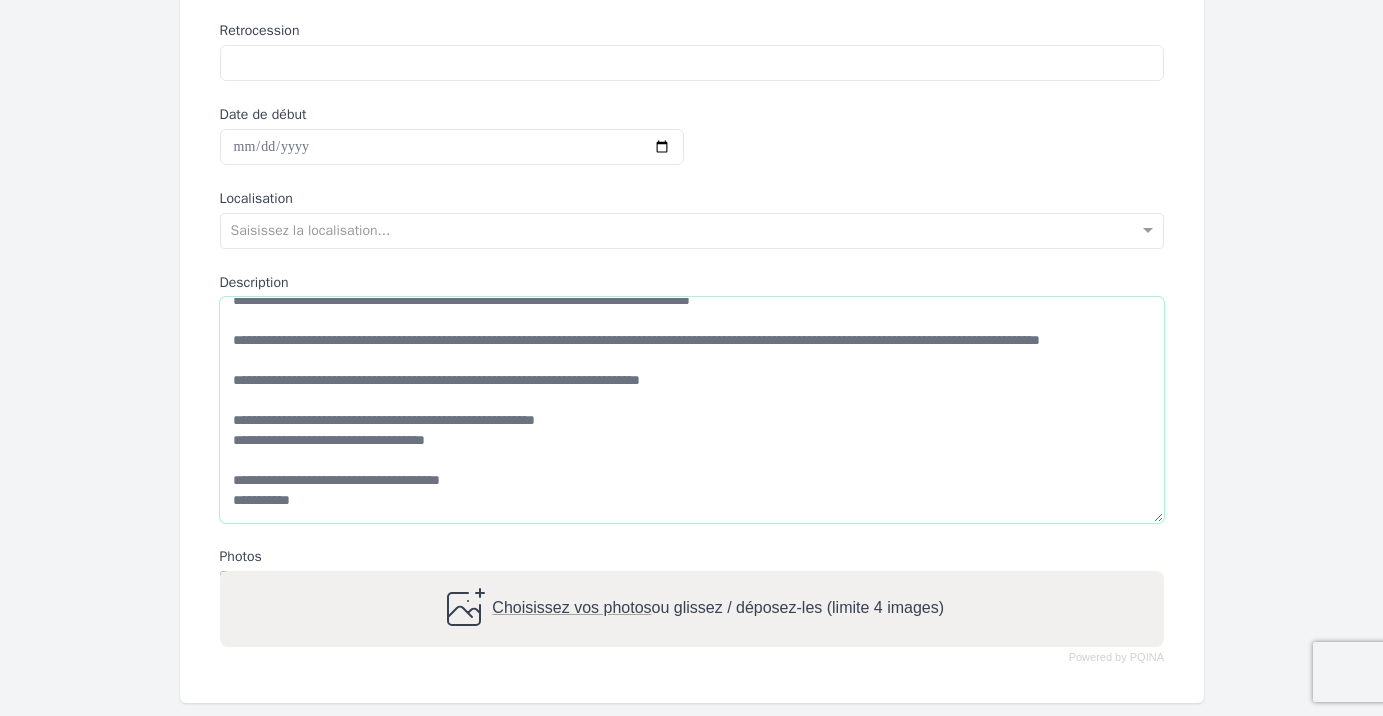scroll, scrollTop: 103, scrollLeft: 0, axis: vertical 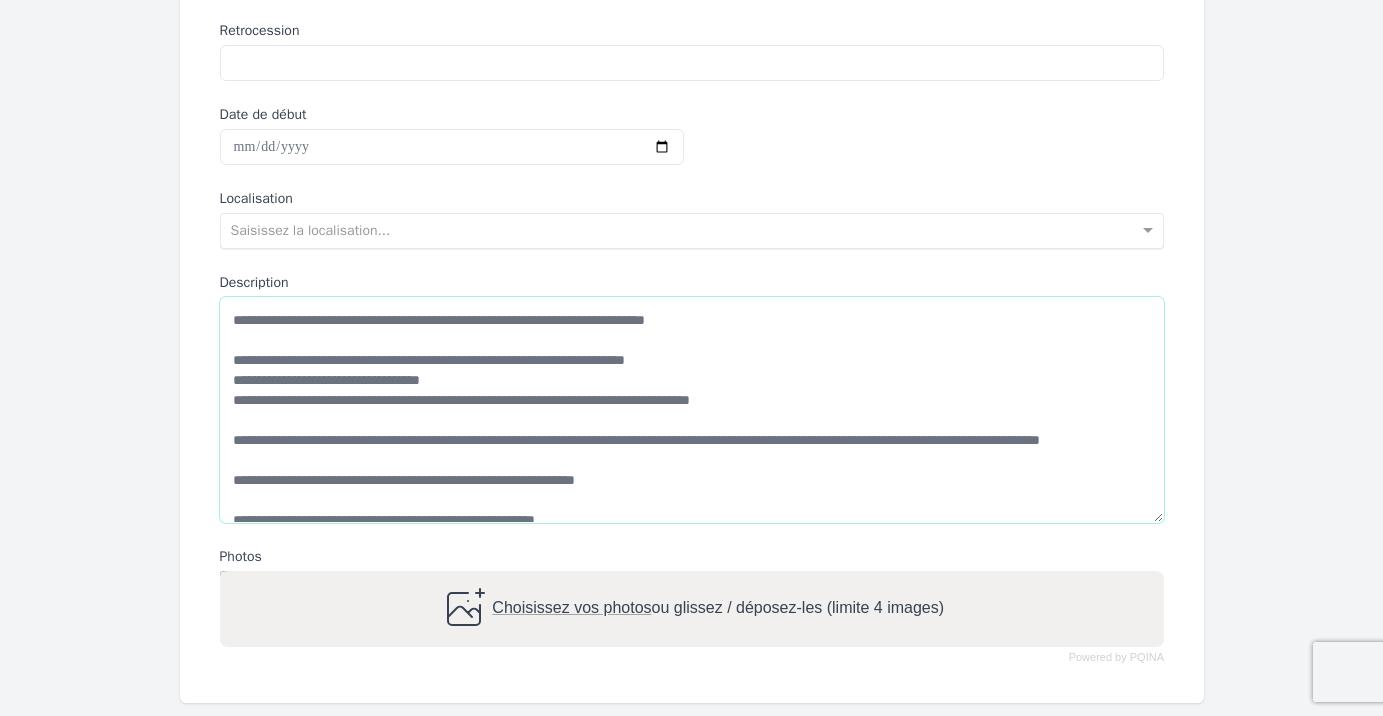 type on "**********" 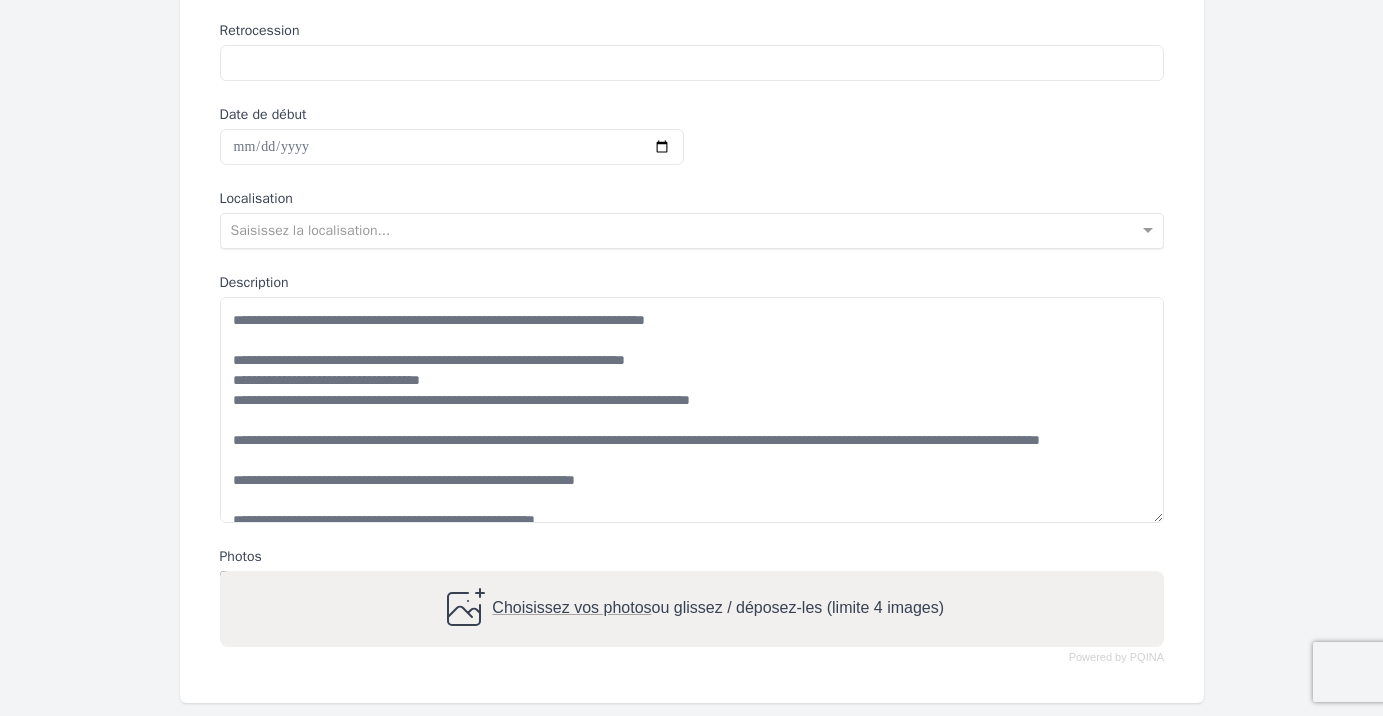 click at bounding box center [672, 229] 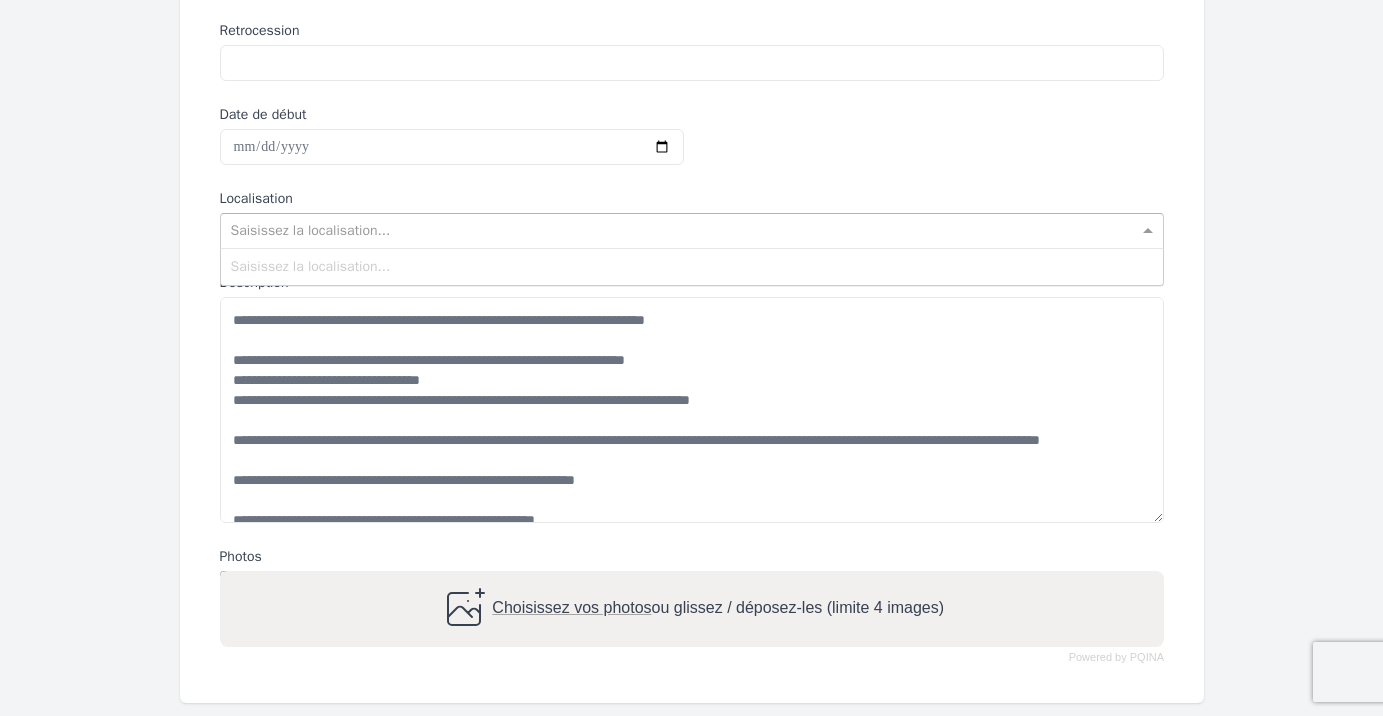 click on "Saisissez la localisation..." at bounding box center [692, 267] 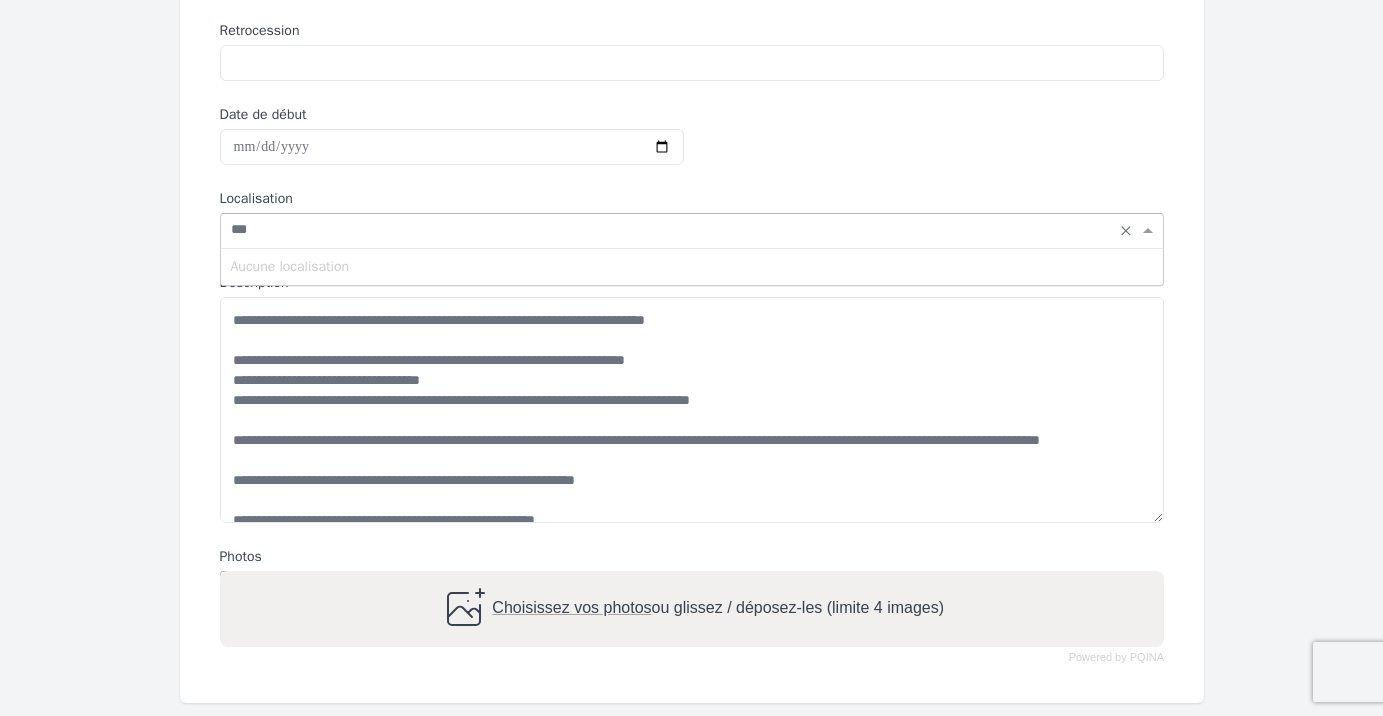 type on "****" 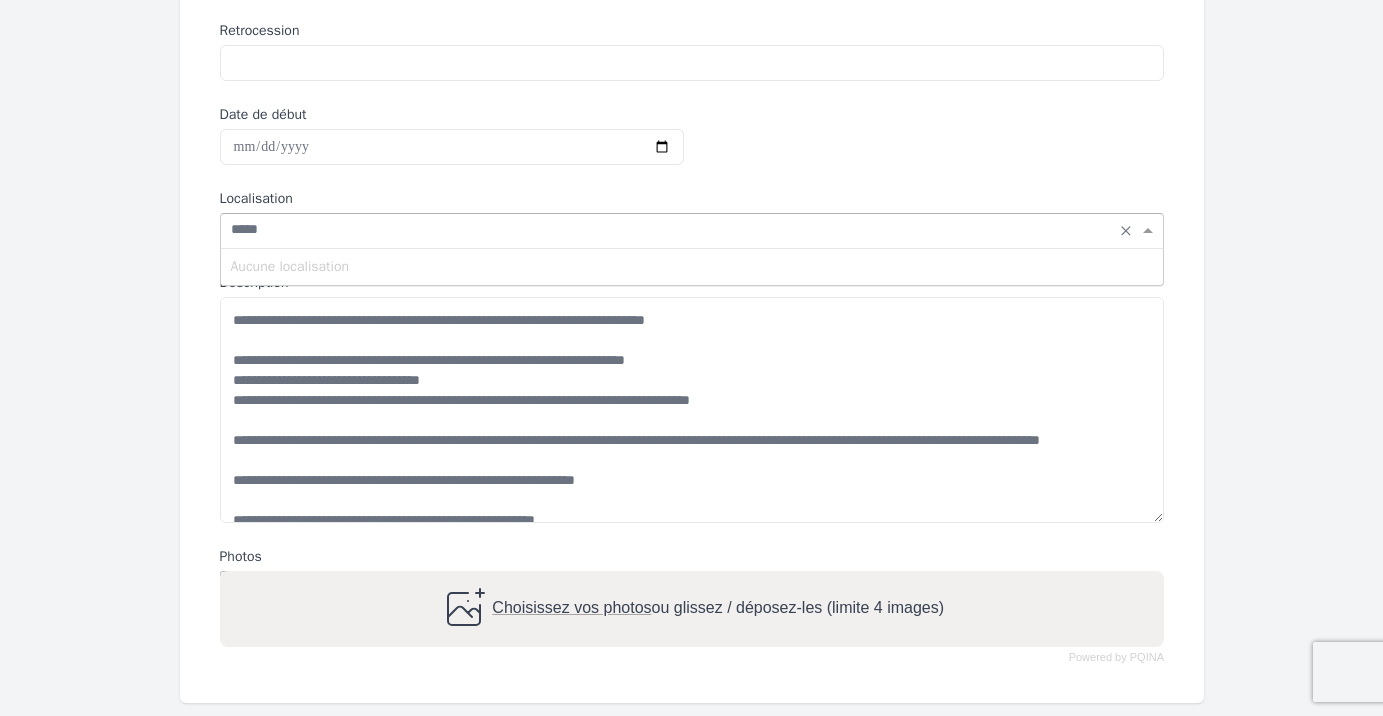 click on "Aucune localisation" at bounding box center (692, 267) 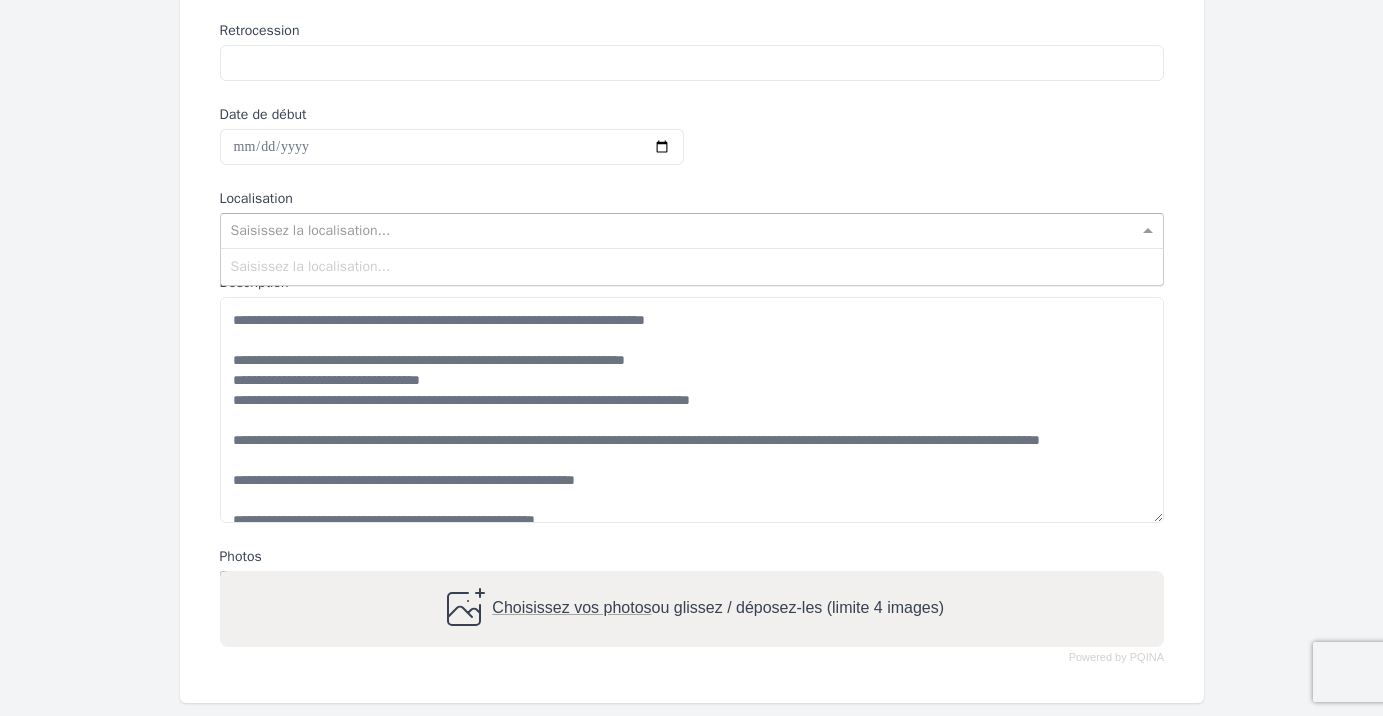 click on "**********" at bounding box center [692, 223] 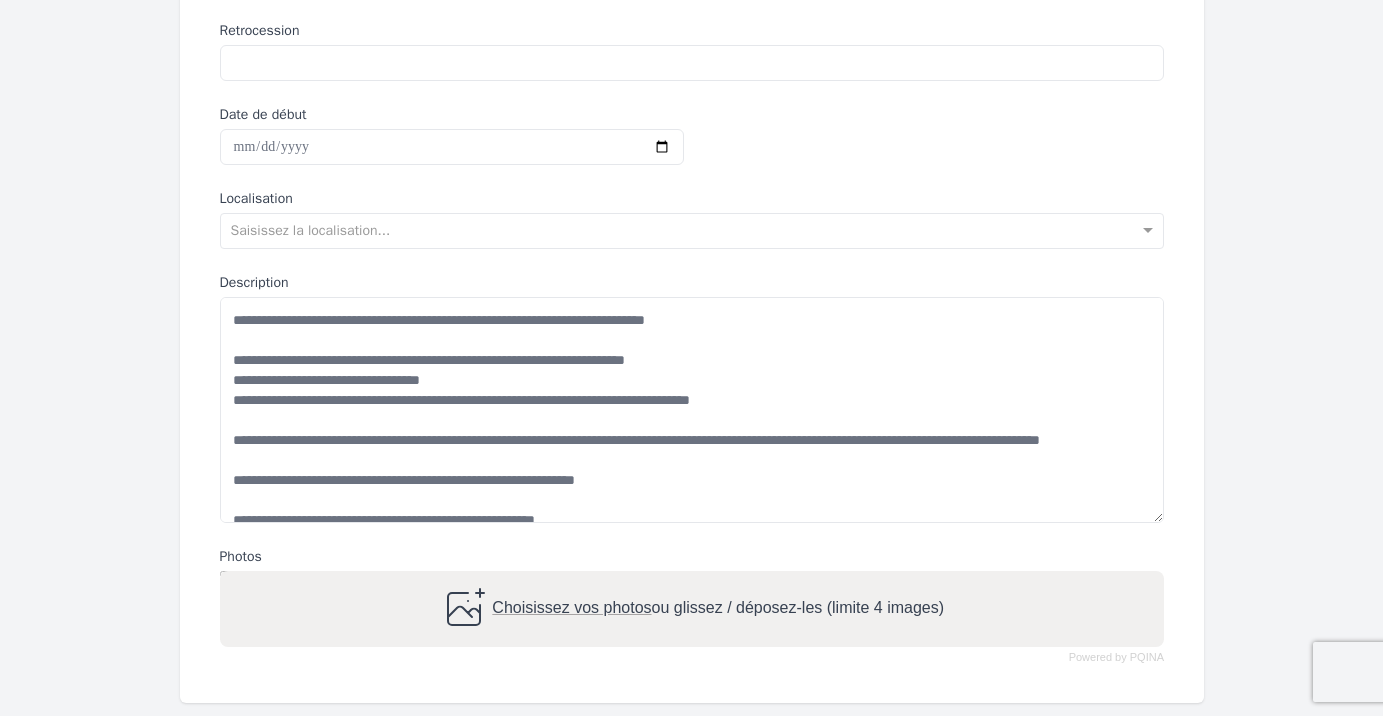 click on "Choisissez vos photos" at bounding box center [571, 608] 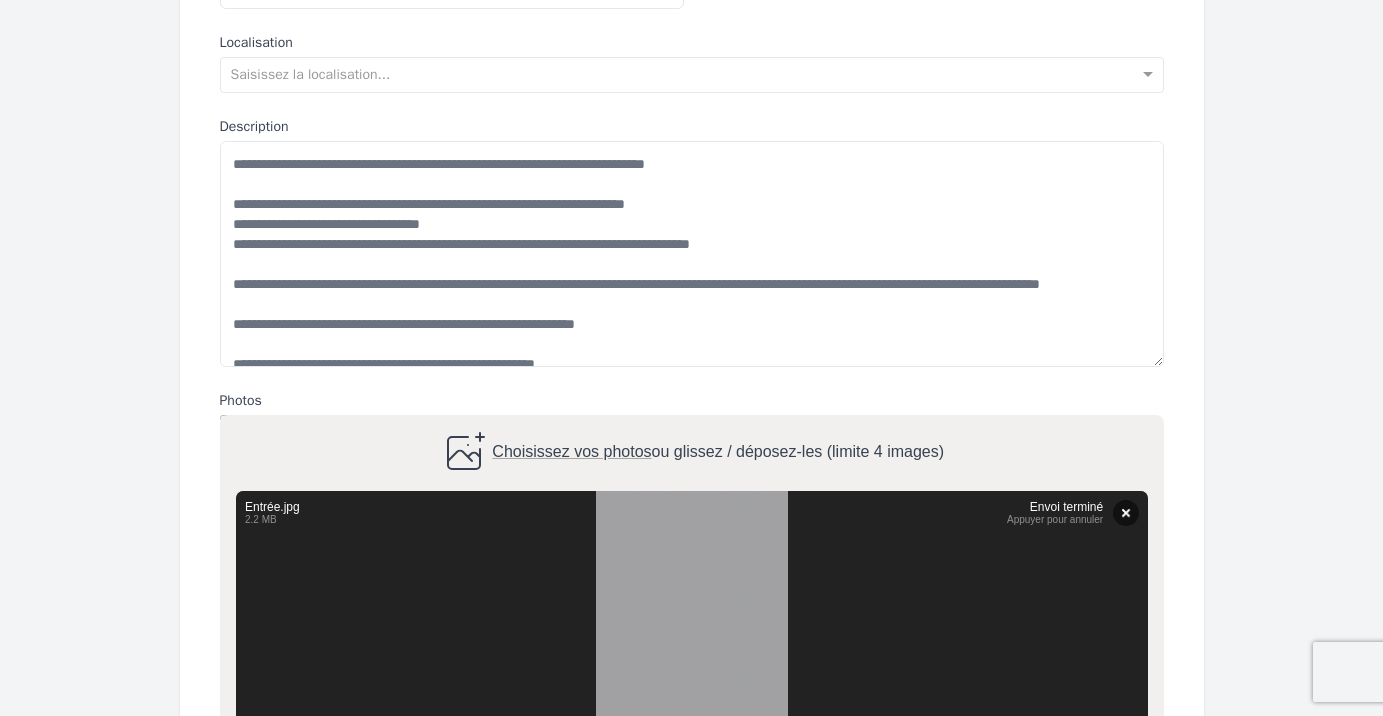 scroll, scrollTop: 459, scrollLeft: 0, axis: vertical 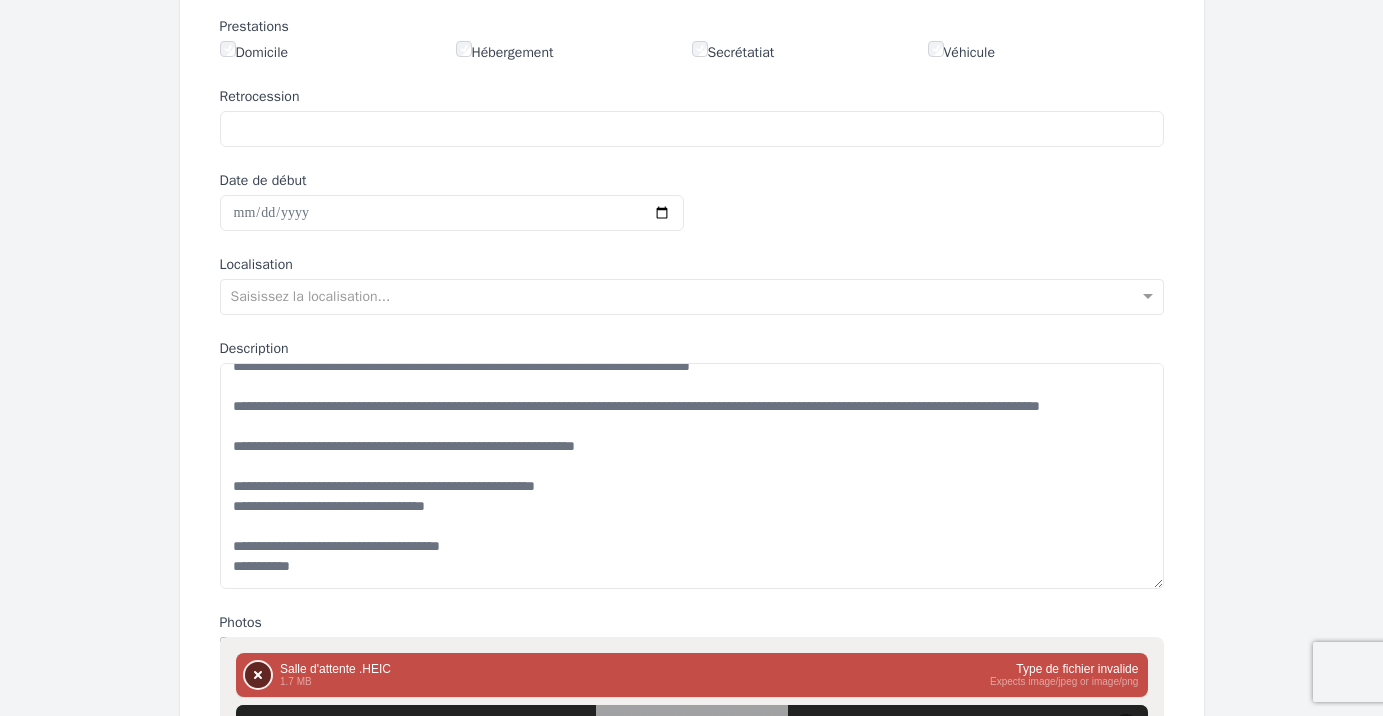 click on "Supprimer" at bounding box center [258, 675] 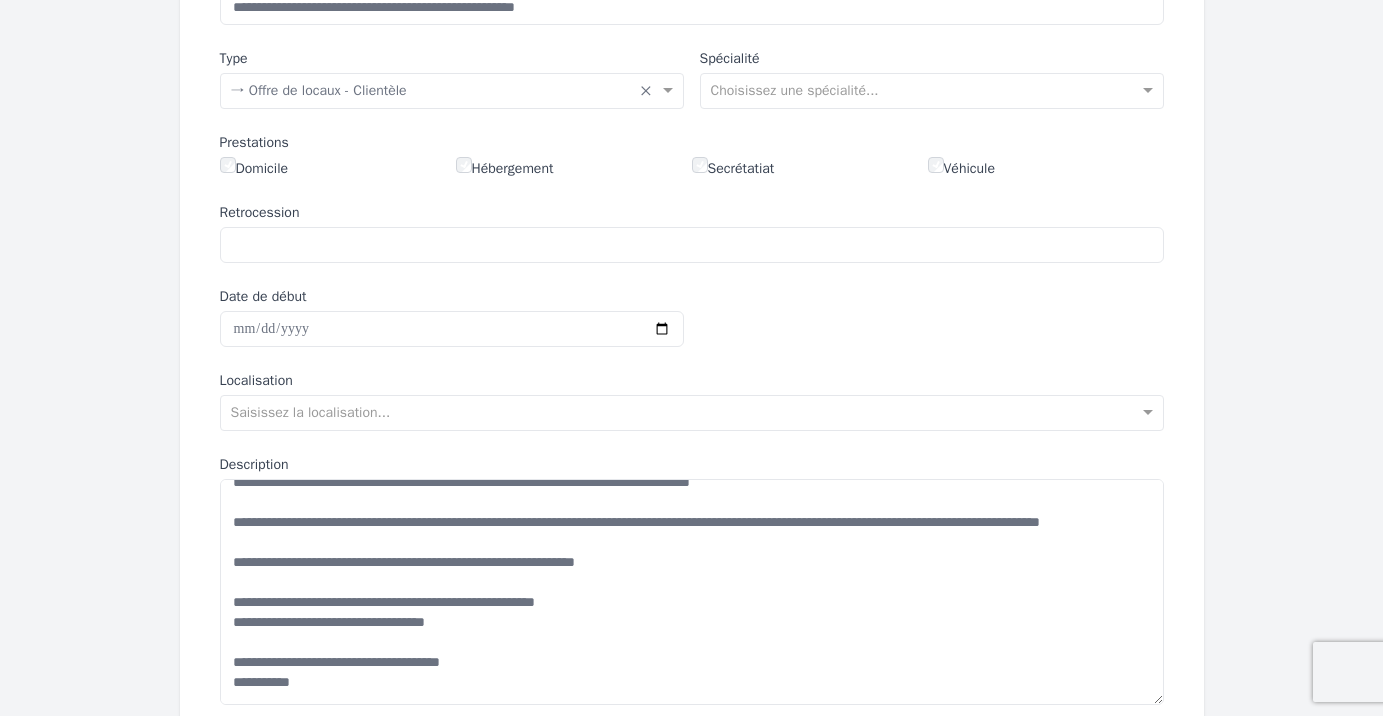 scroll, scrollTop: 366, scrollLeft: 0, axis: vertical 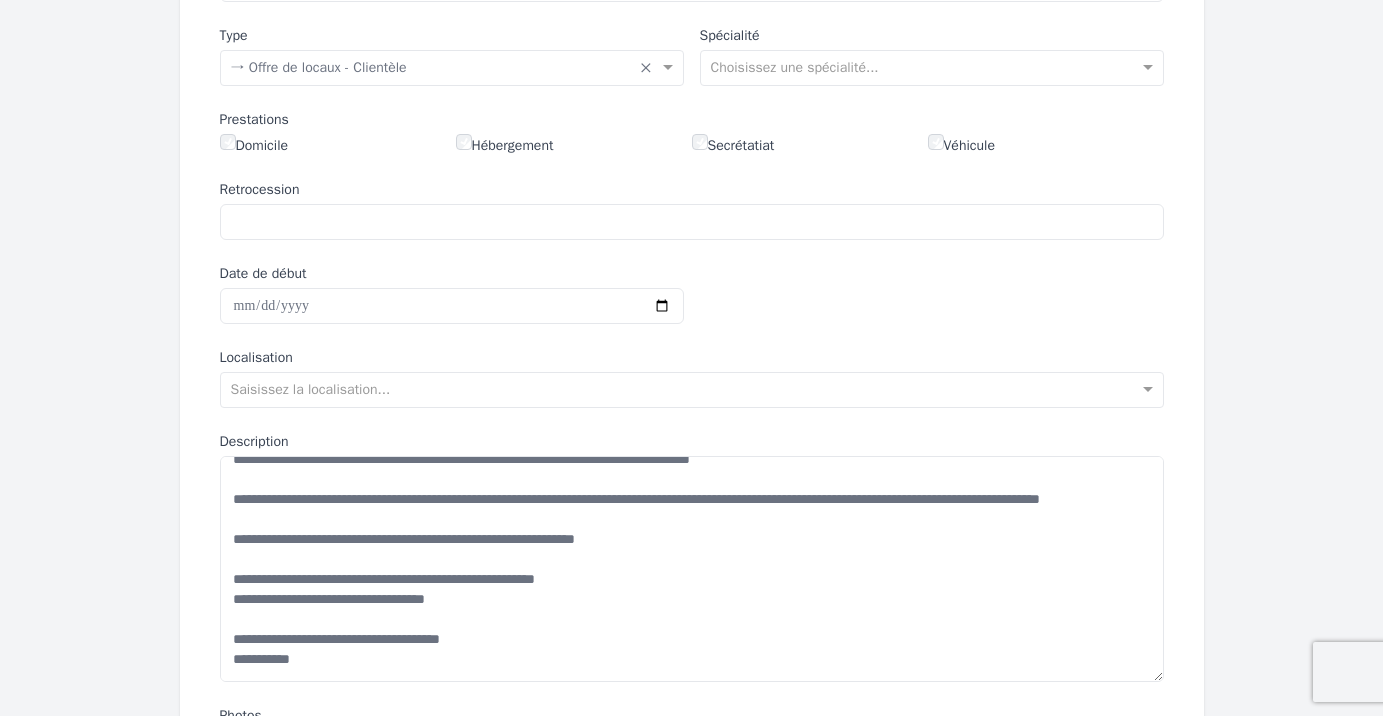 click on "Localisation  Saisissez la localisation..." at bounding box center (692, 378) 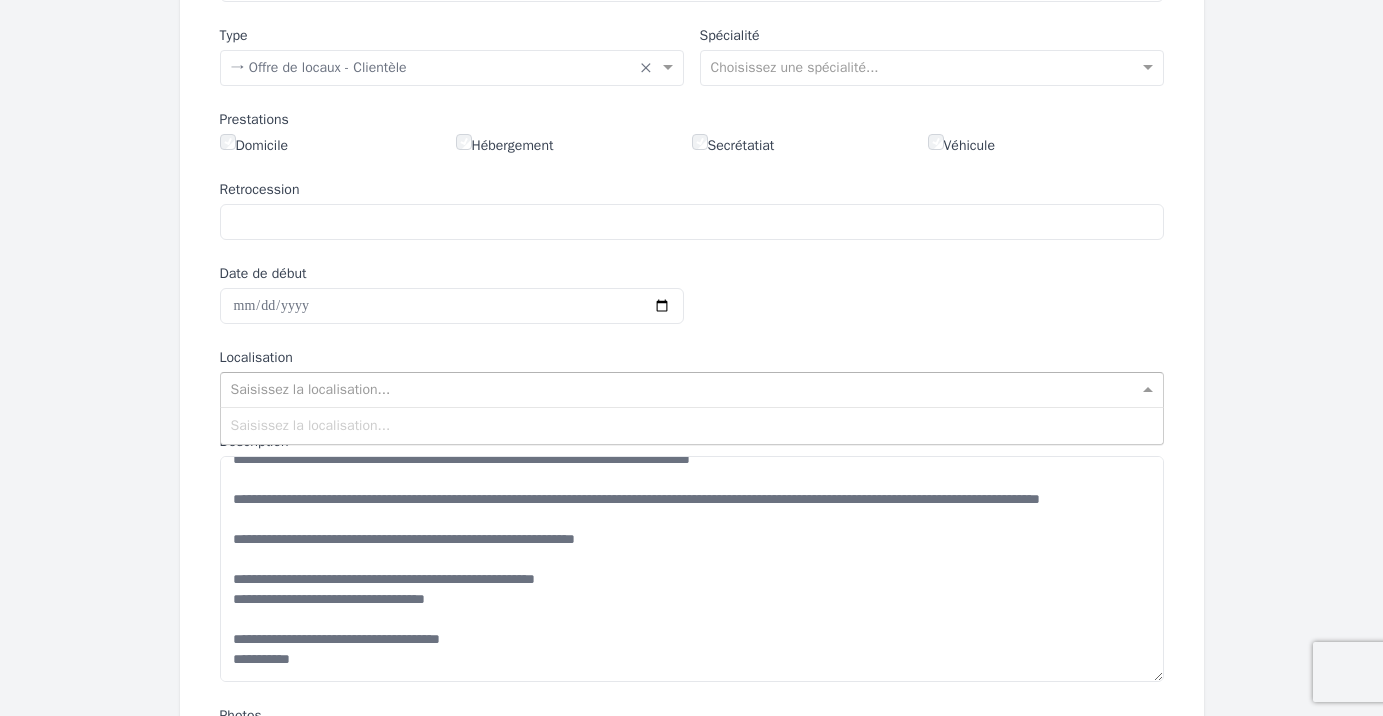 click at bounding box center [672, 388] 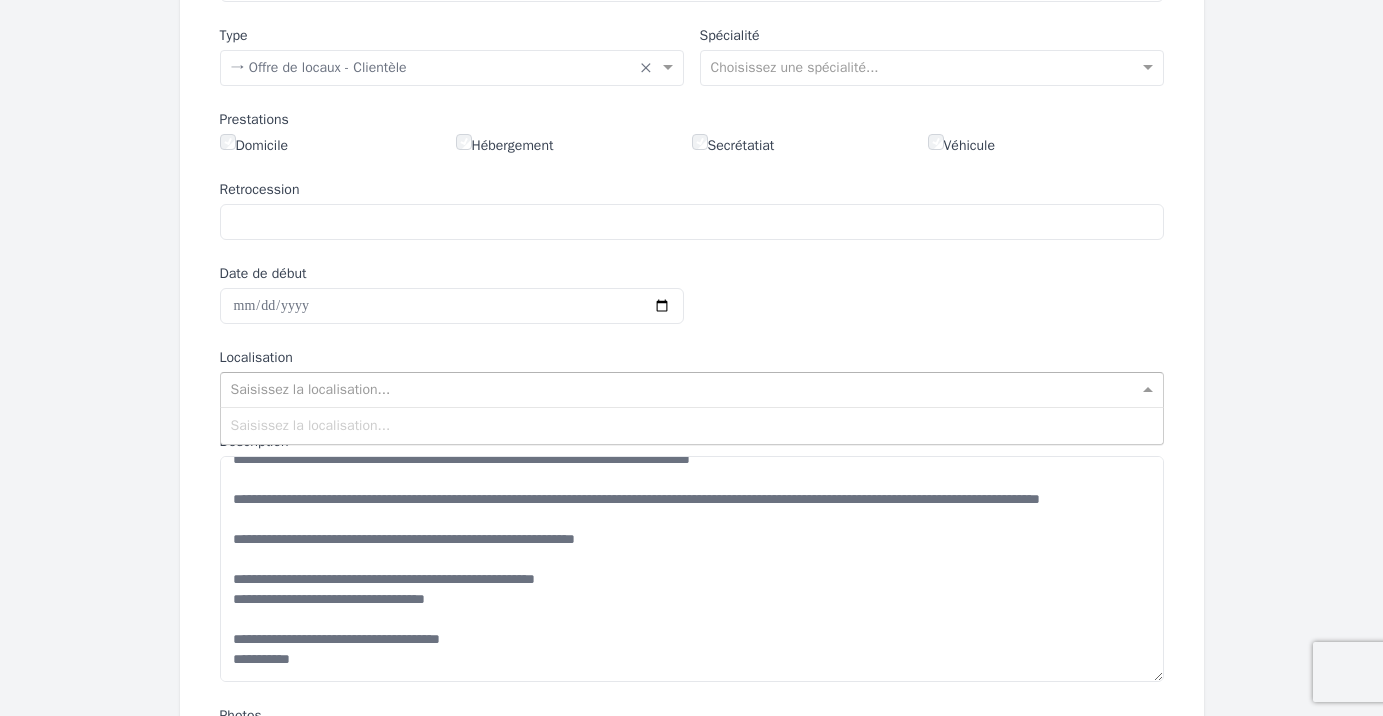 click on "**********" at bounding box center (692, 884) 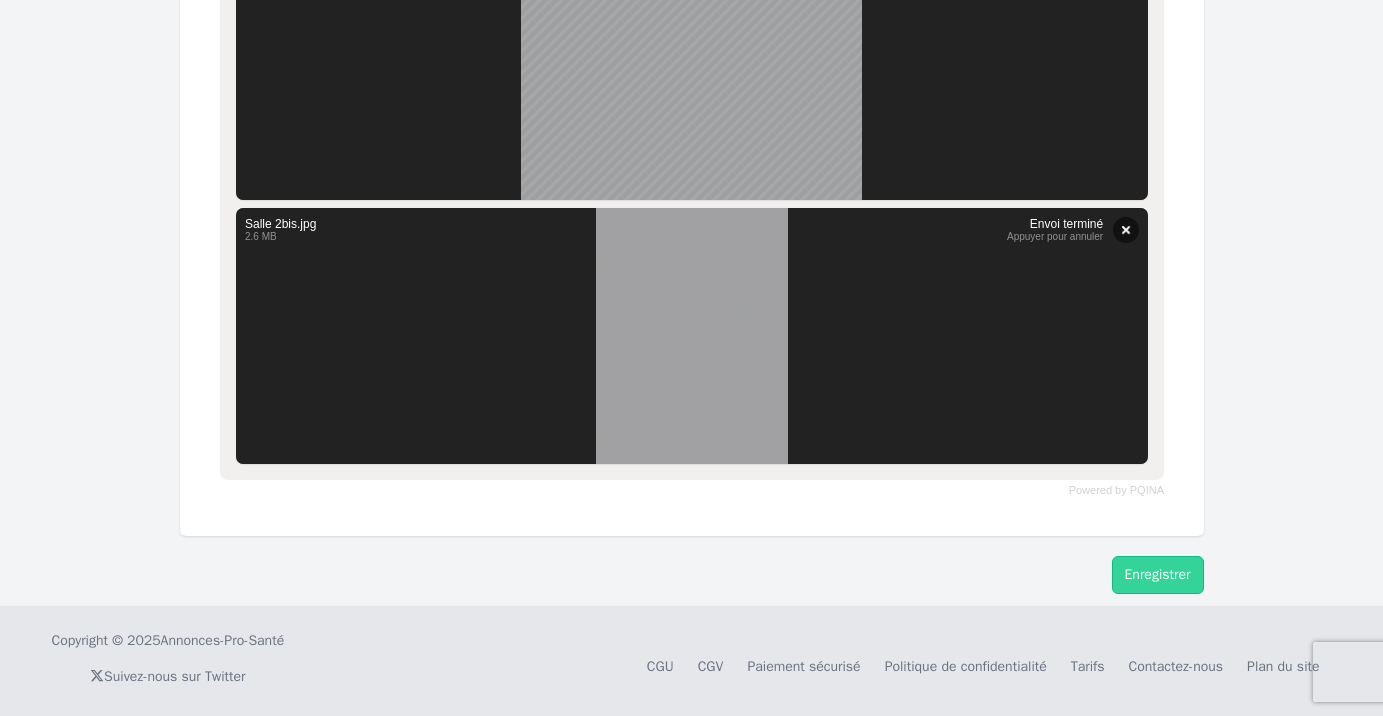 scroll, scrollTop: 1706, scrollLeft: 0, axis: vertical 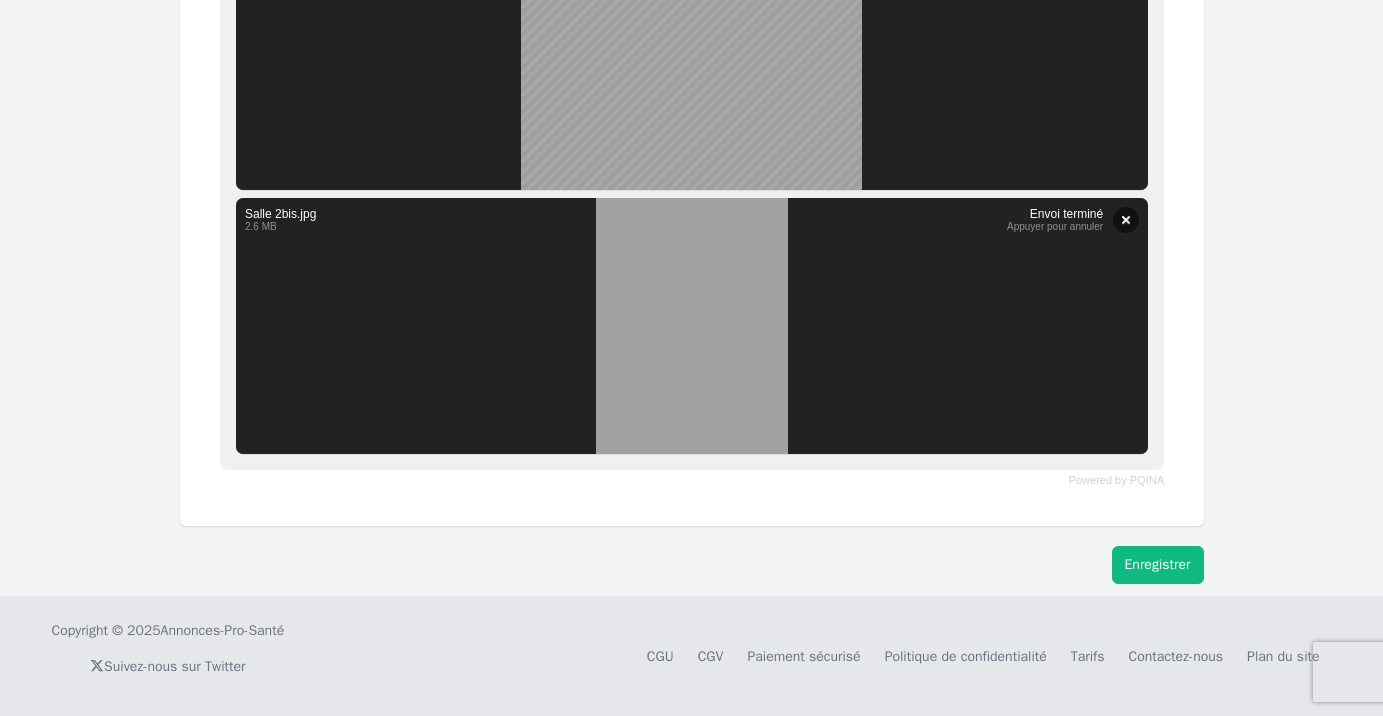 click on "Enregistrer" at bounding box center [1158, 565] 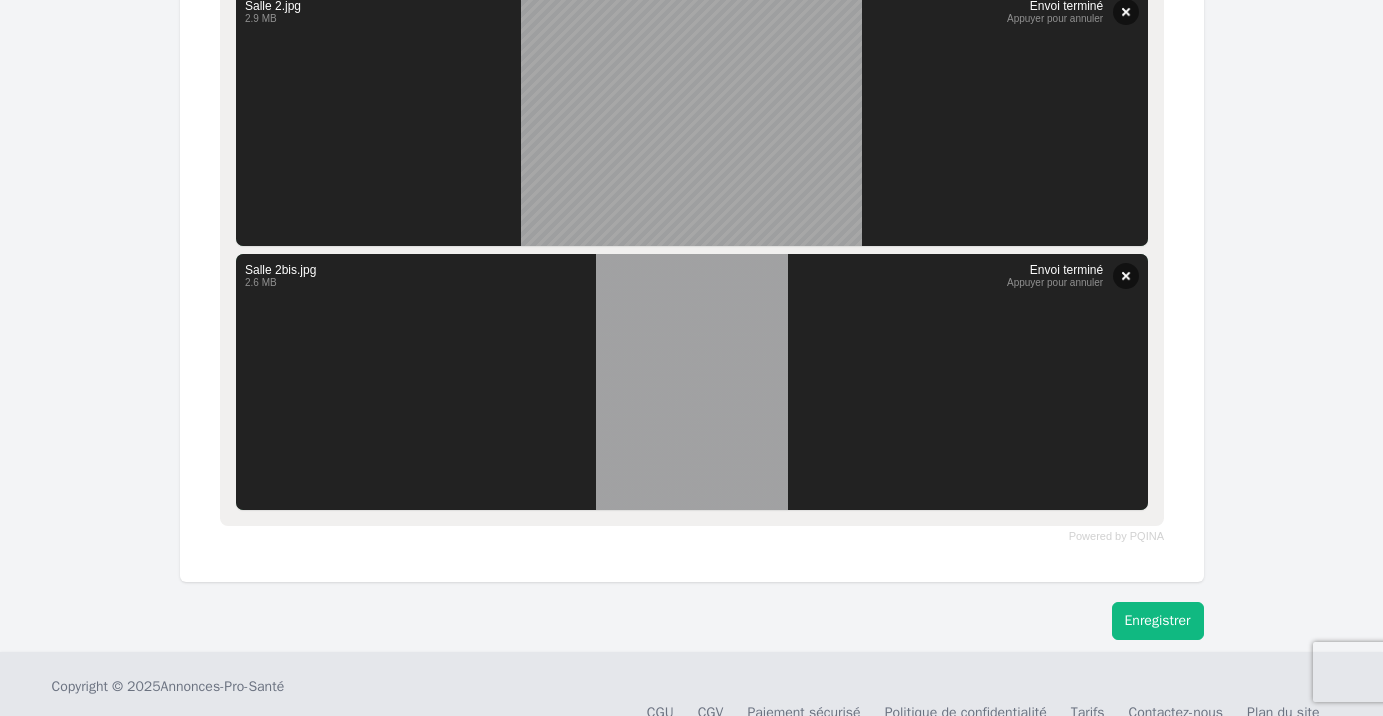 click on "Enregistrer" at bounding box center [1158, 621] 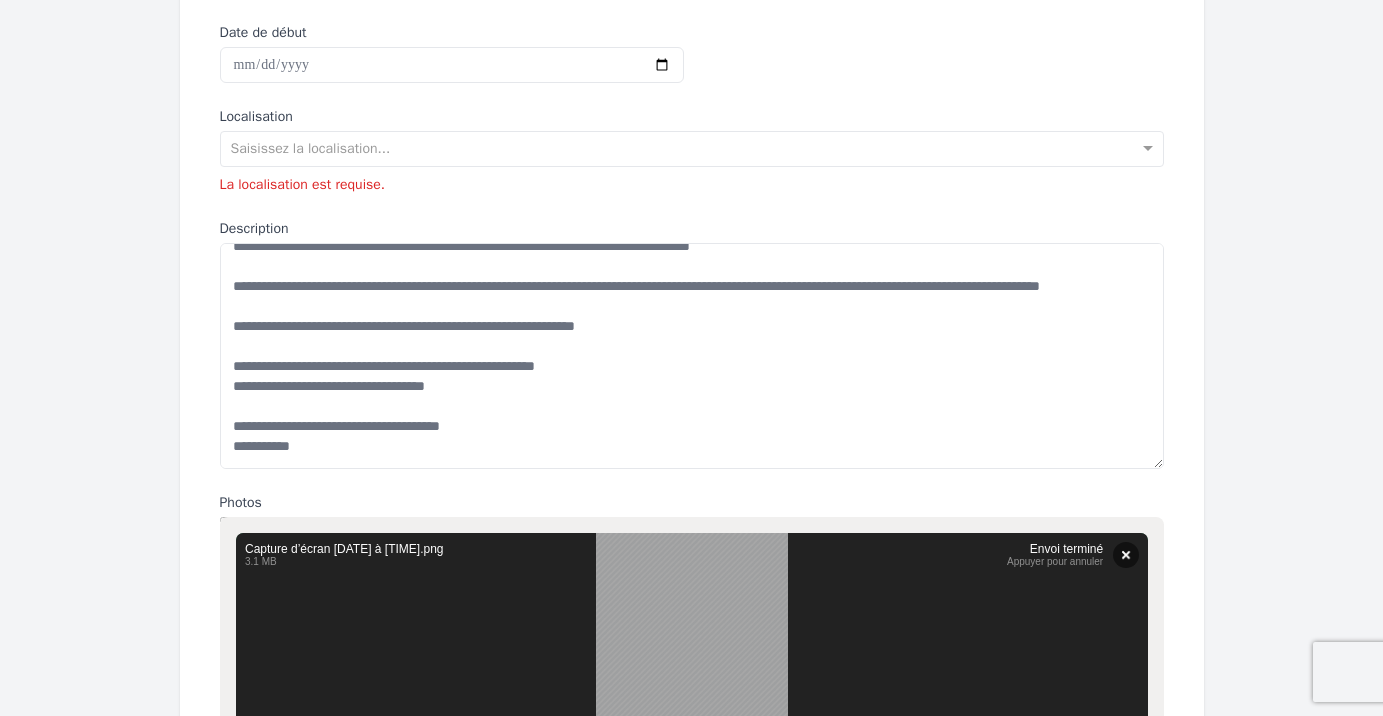 scroll, scrollTop: 611, scrollLeft: 0, axis: vertical 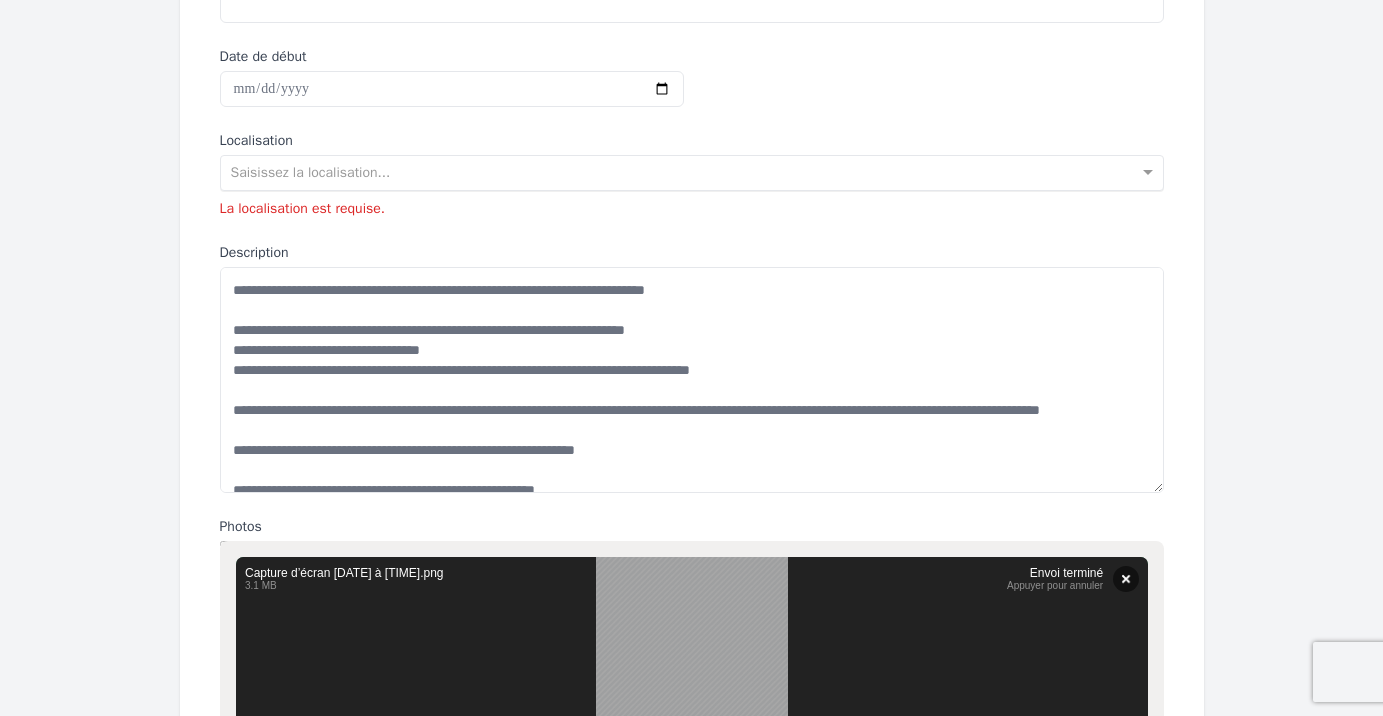 click on "Saisissez la localisation..." at bounding box center [311, 173] 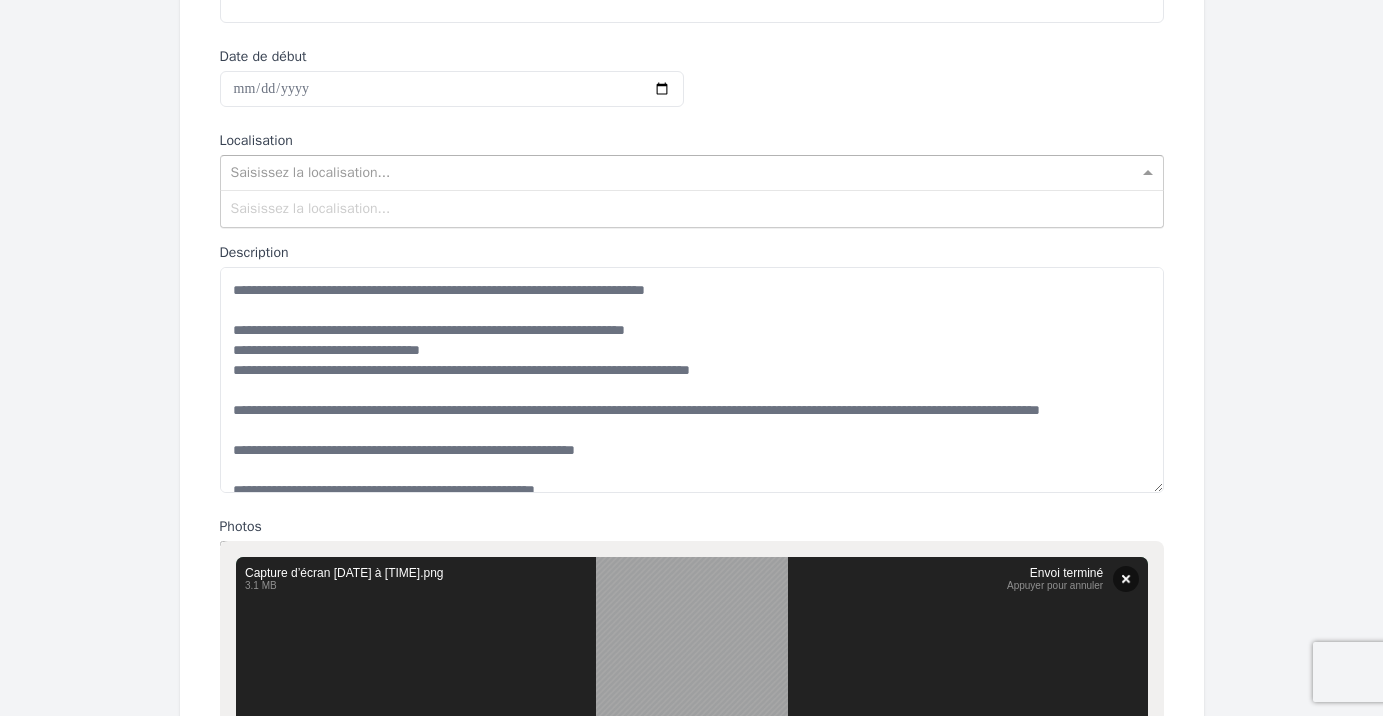 click on "Saisissez la localisation..." at bounding box center [692, 209] 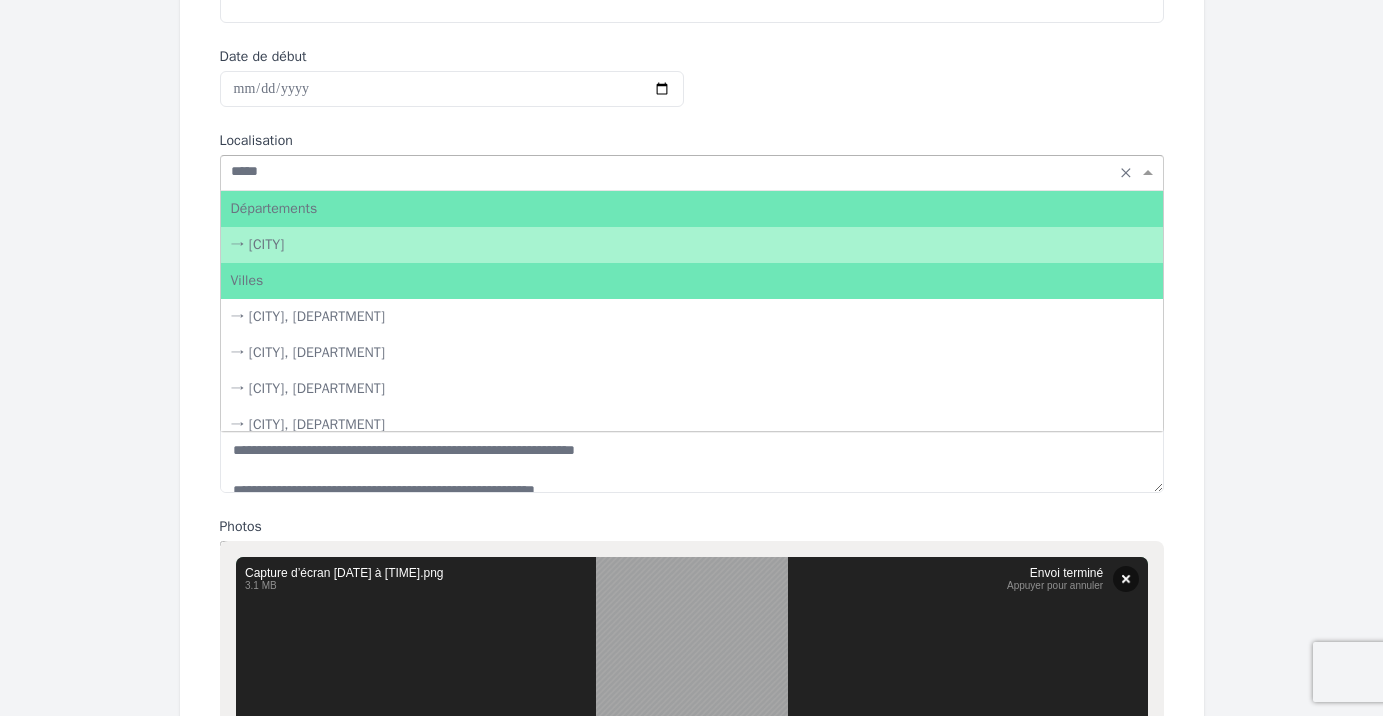 click on "→ [CITY]" at bounding box center [692, 245] 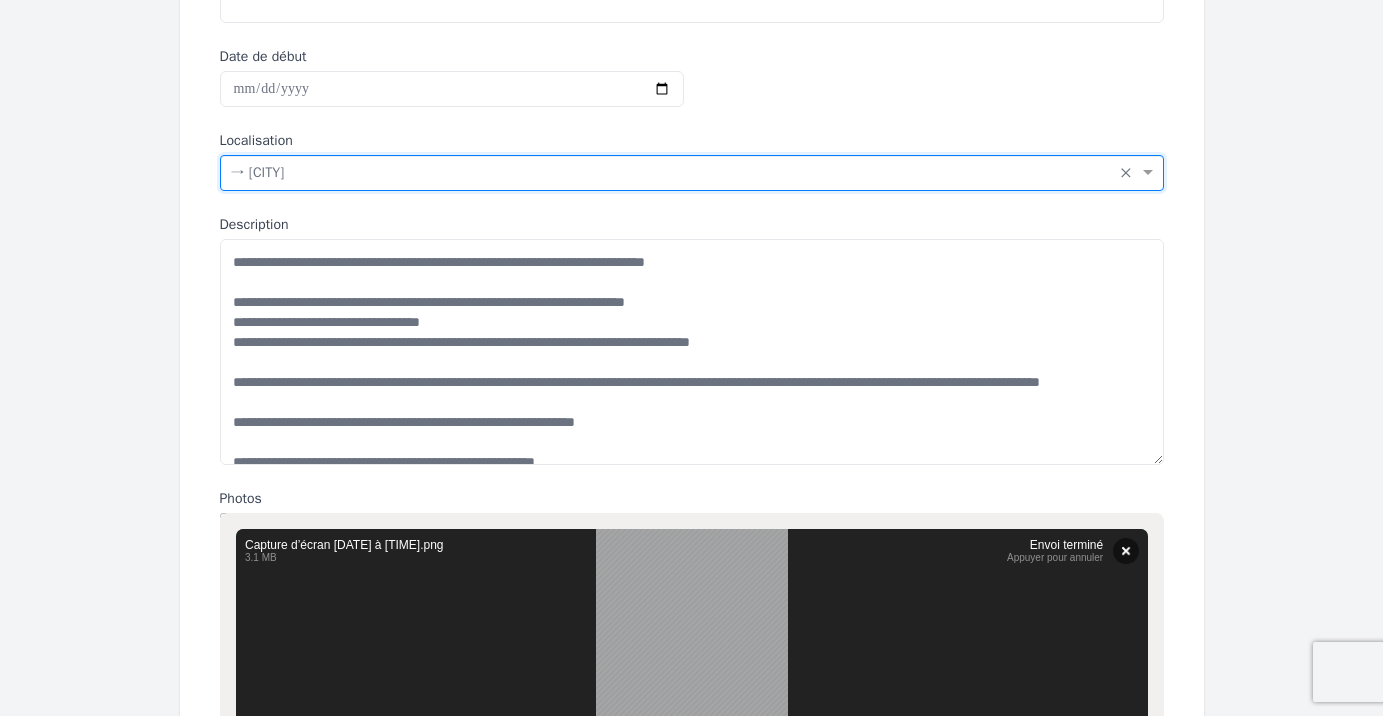 scroll, scrollTop: 140, scrollLeft: 0, axis: vertical 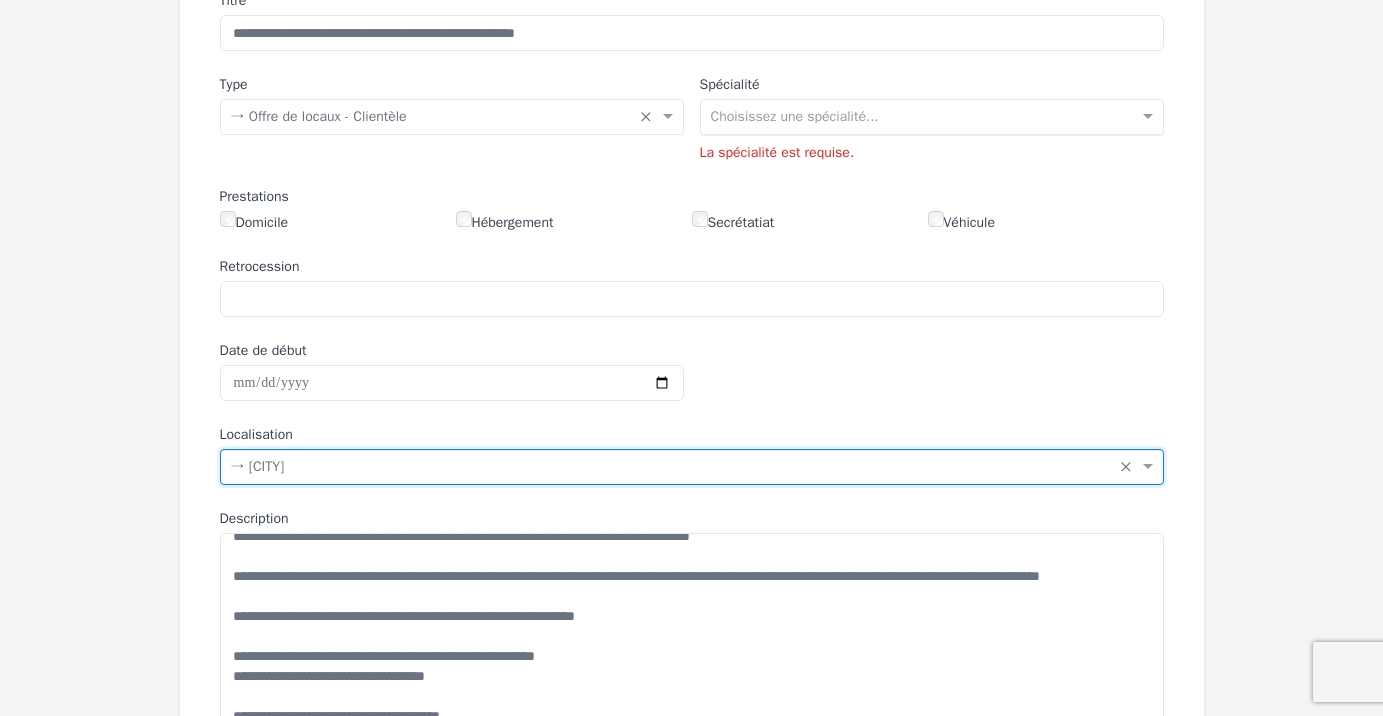 click at bounding box center (912, 115) 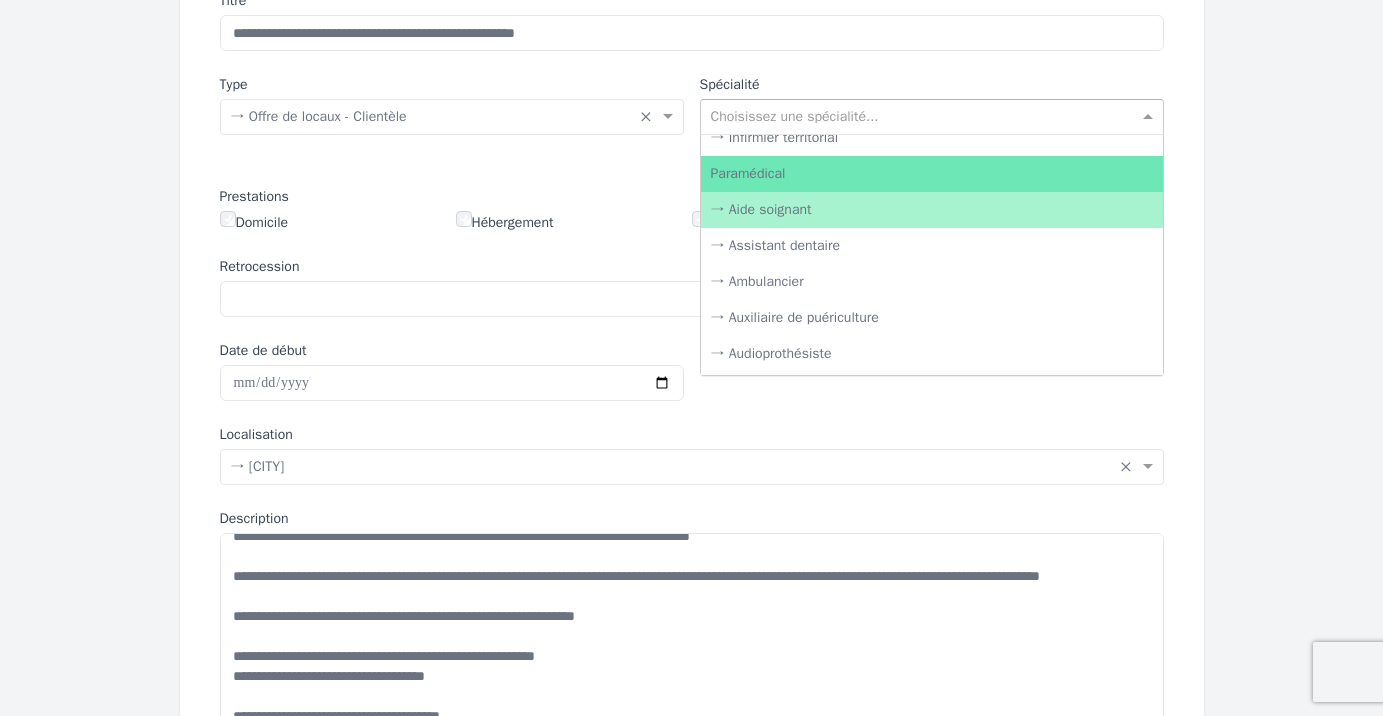 scroll, scrollTop: 6595, scrollLeft: 0, axis: vertical 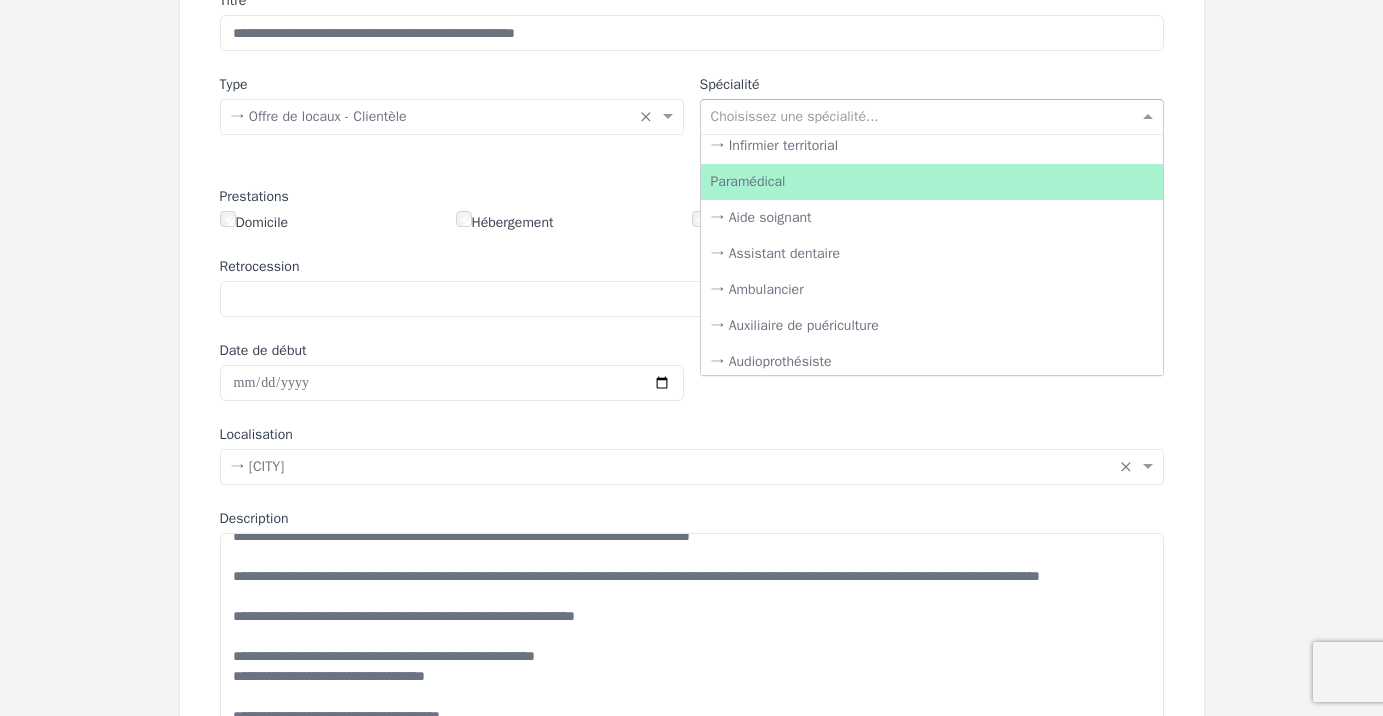 click on "Paramédical" at bounding box center (932, 182) 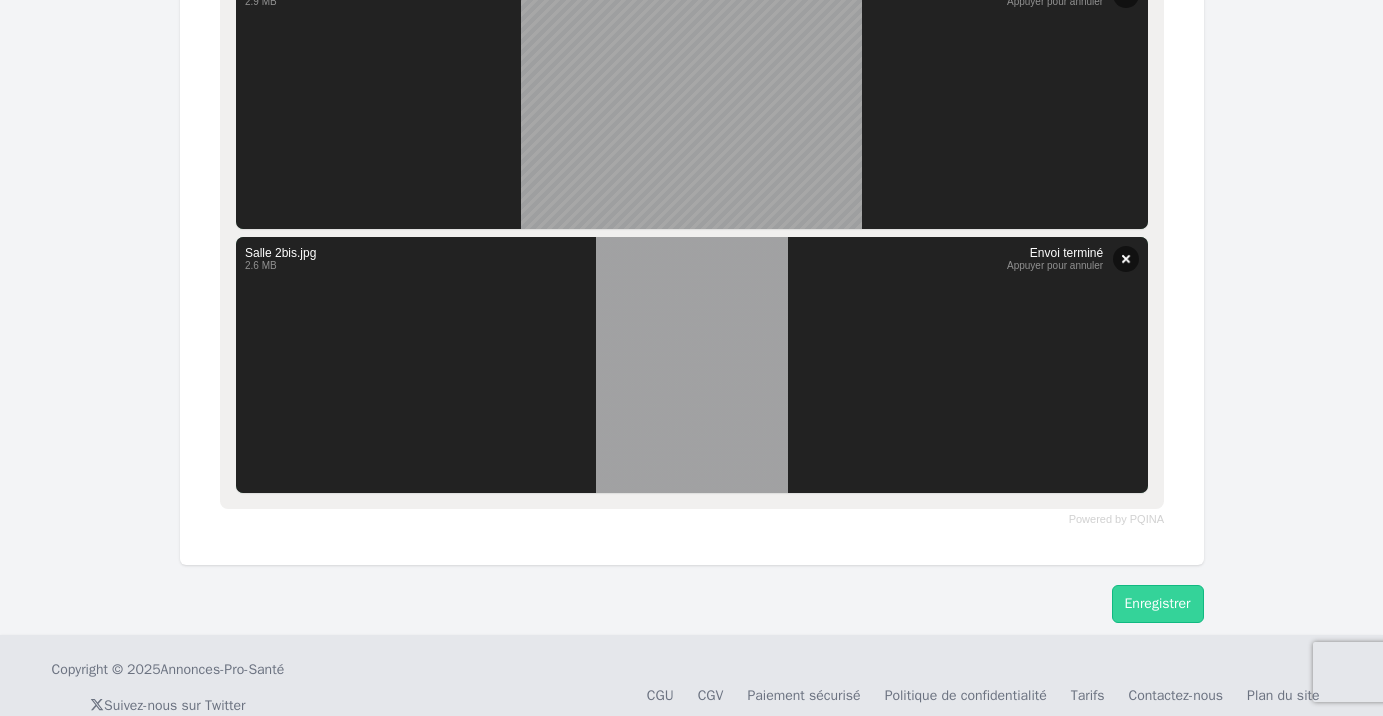 scroll, scrollTop: 1706, scrollLeft: 0, axis: vertical 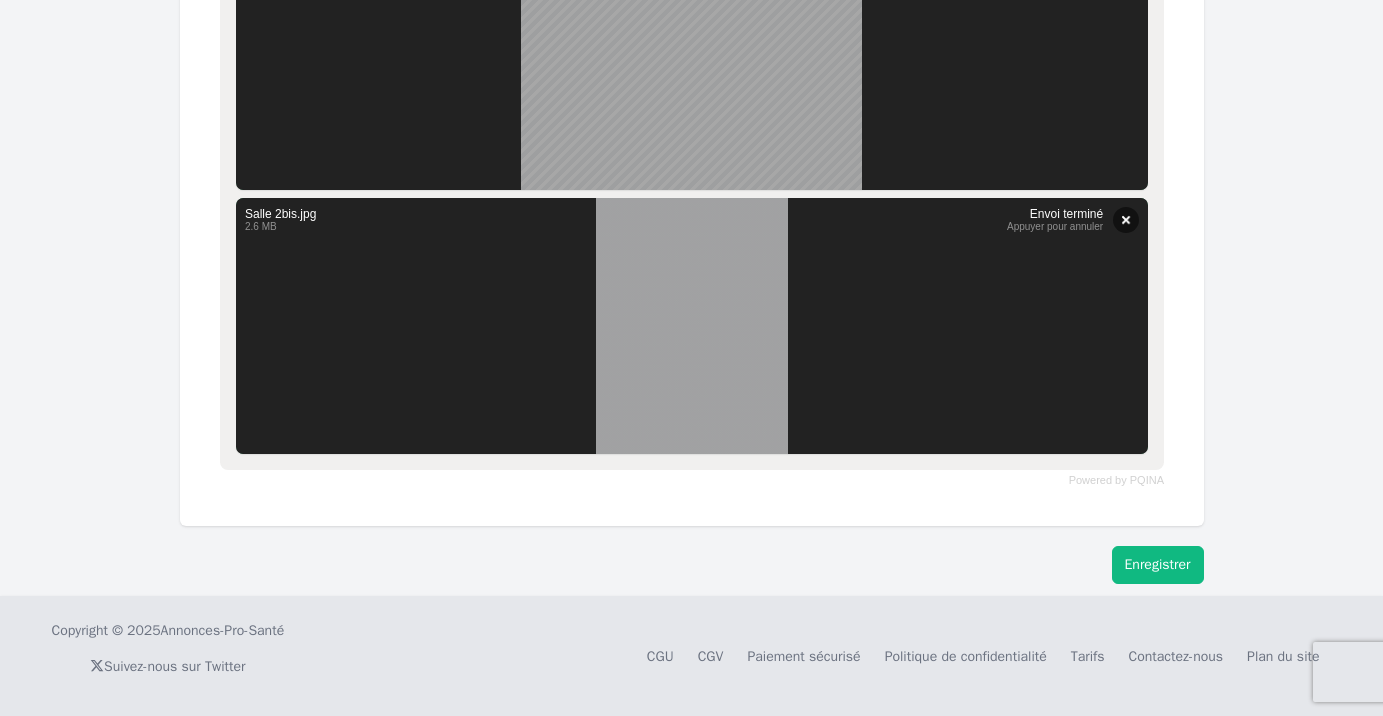 click on "Enregistrer" at bounding box center (1158, 565) 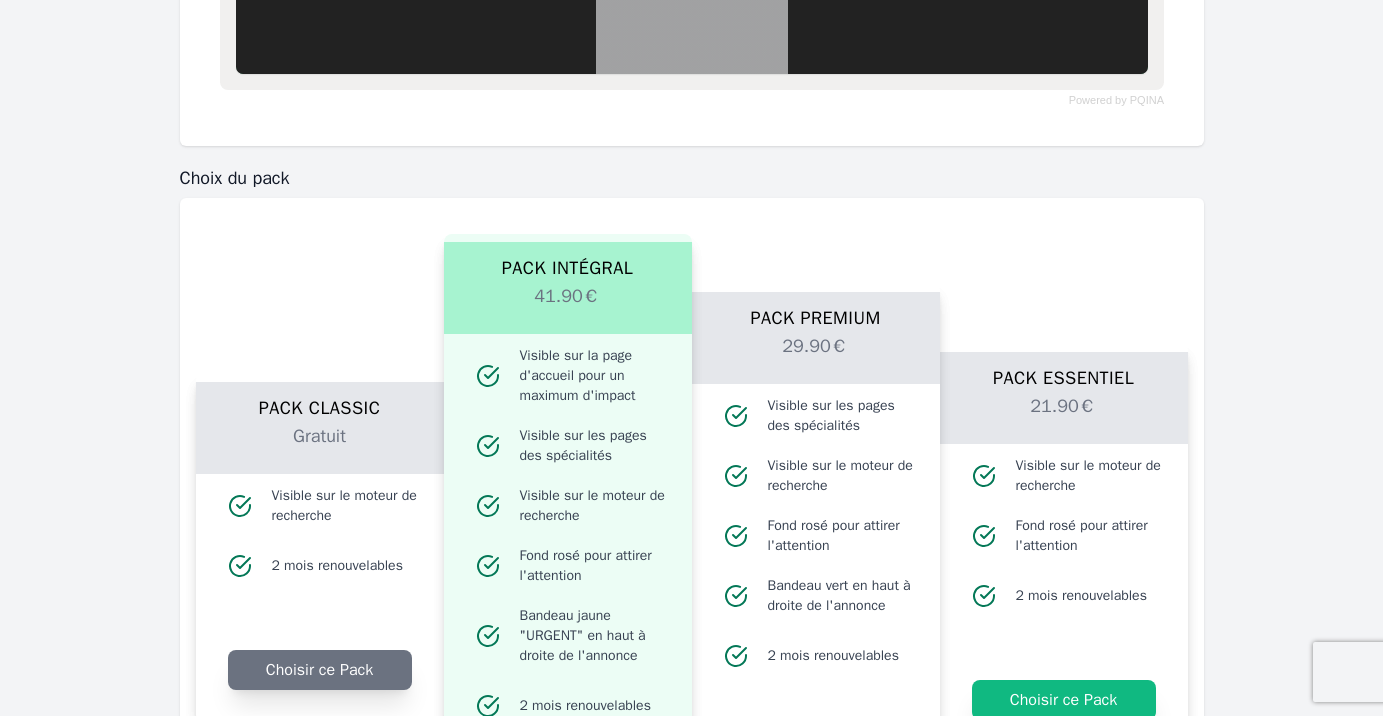 scroll, scrollTop: 2100, scrollLeft: 0, axis: vertical 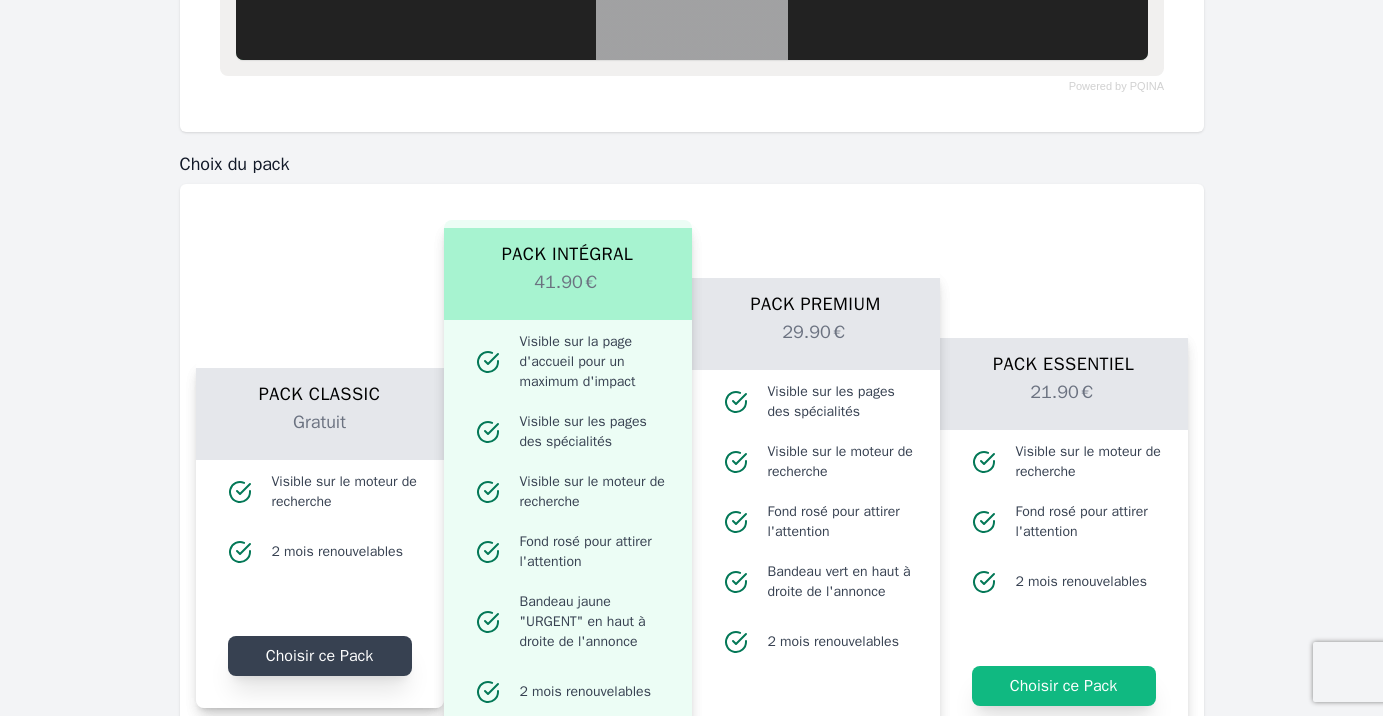 click on "Choisir ce Pack" at bounding box center (320, 656) 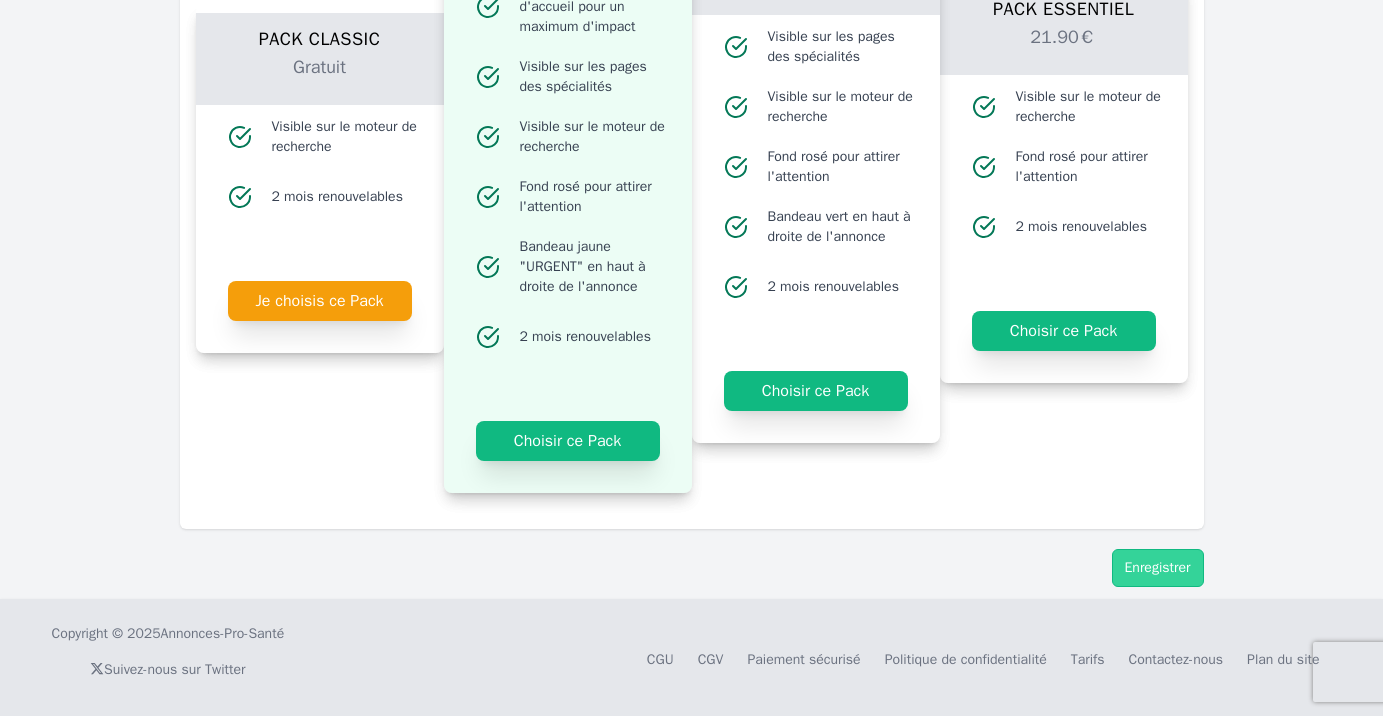 scroll, scrollTop: 2458, scrollLeft: 0, axis: vertical 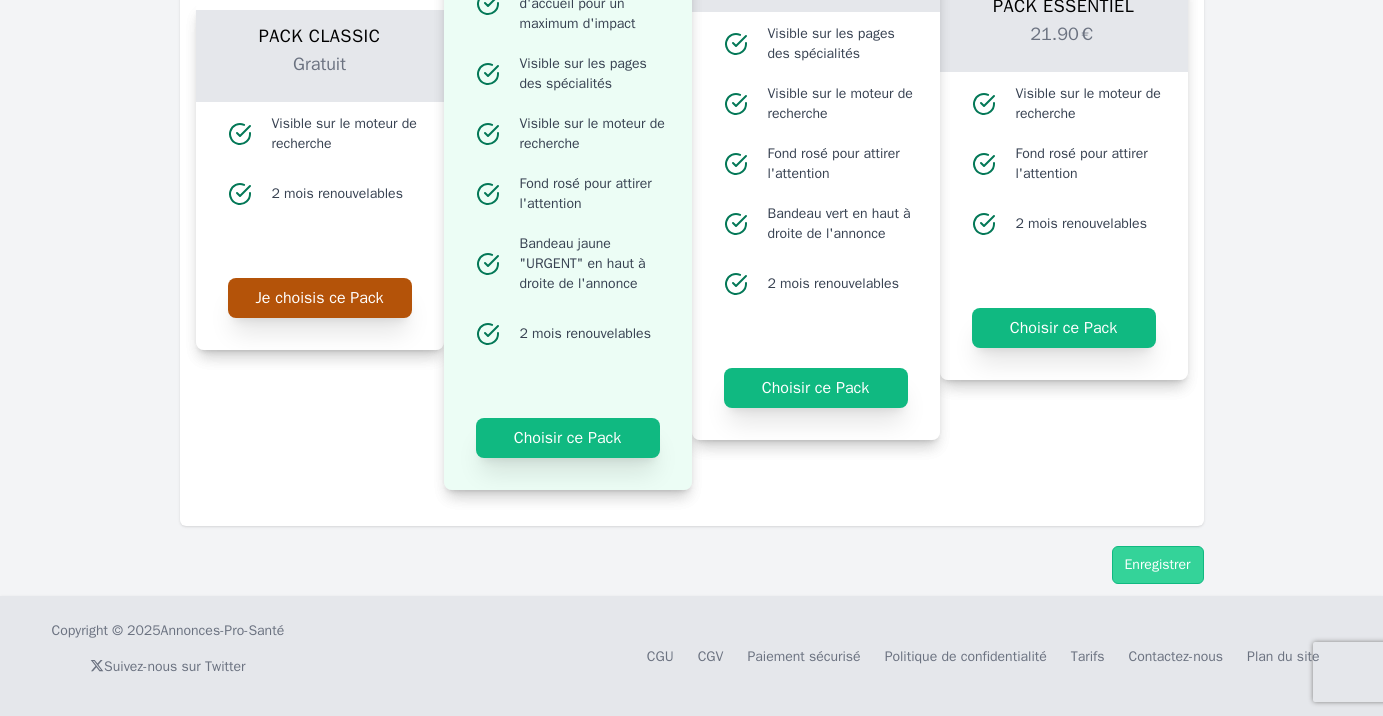 click on "Je choisis ce Pack" at bounding box center (320, 298) 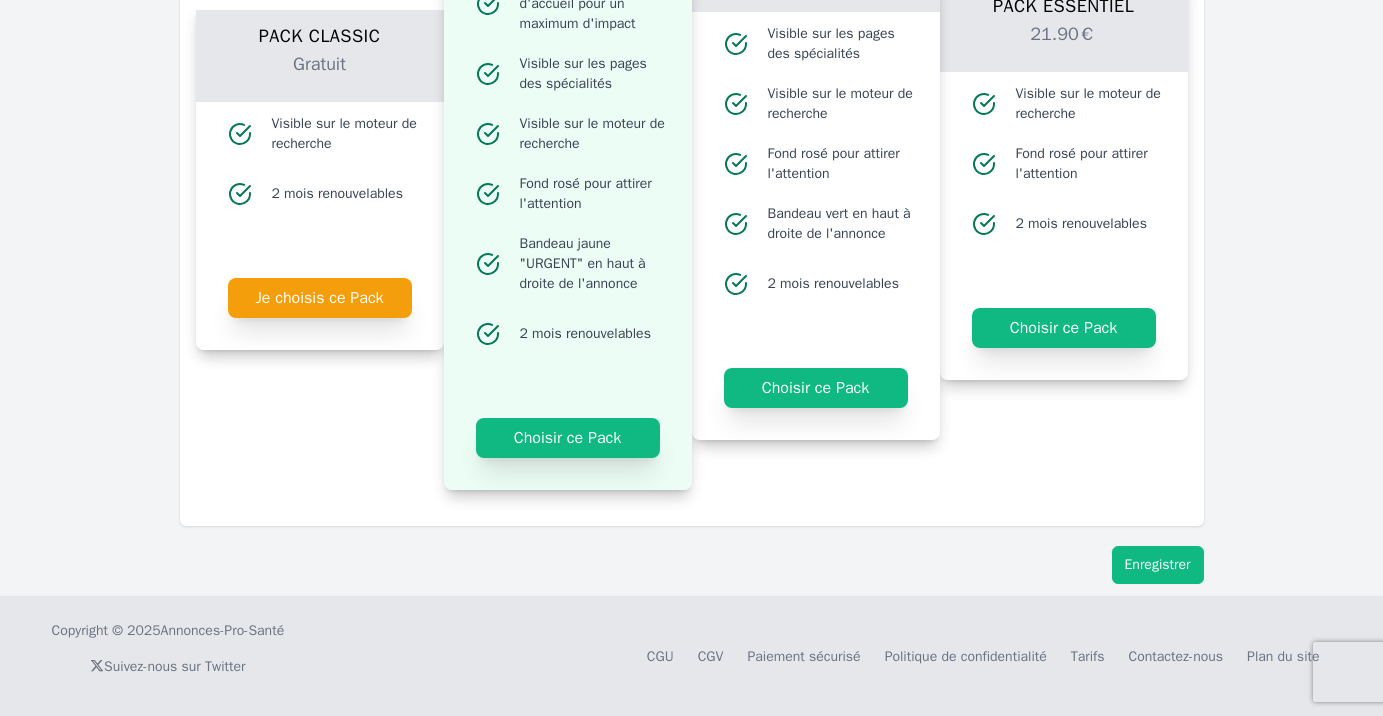 click on "Enregistrer" at bounding box center [1158, 565] 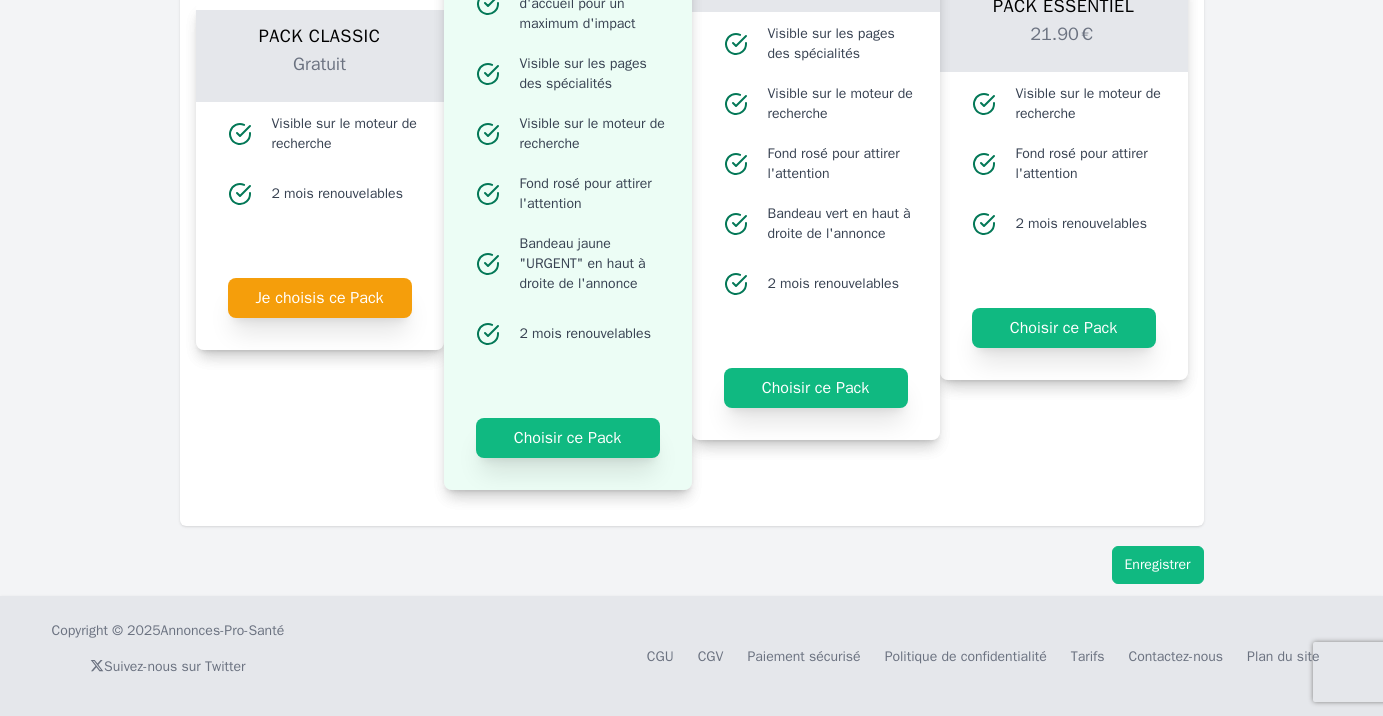 scroll, scrollTop: 0, scrollLeft: 0, axis: both 